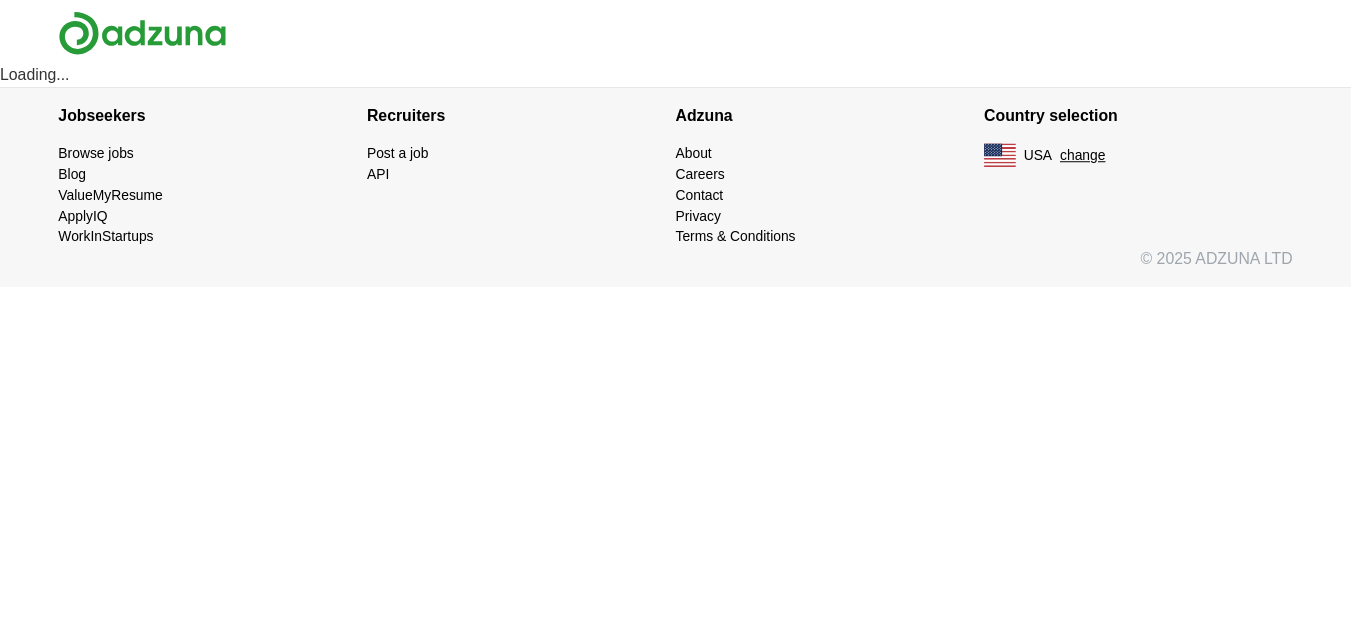 scroll, scrollTop: 0, scrollLeft: 0, axis: both 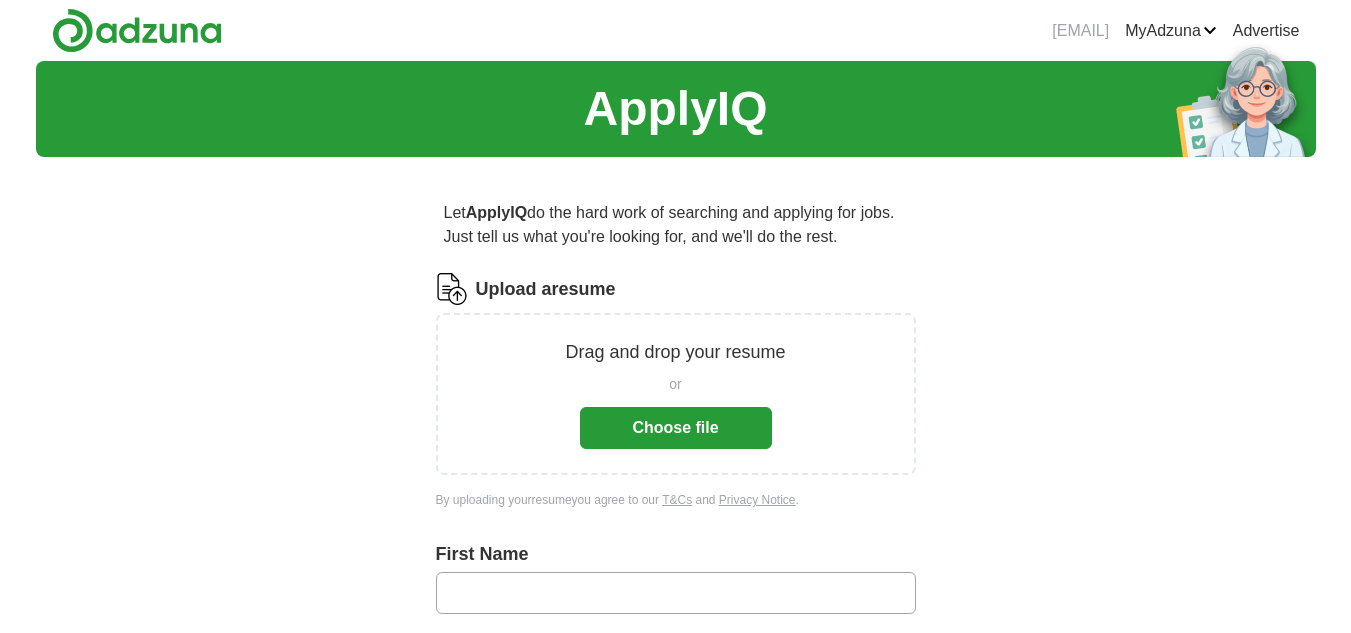 click on "Choose file" at bounding box center (676, 428) 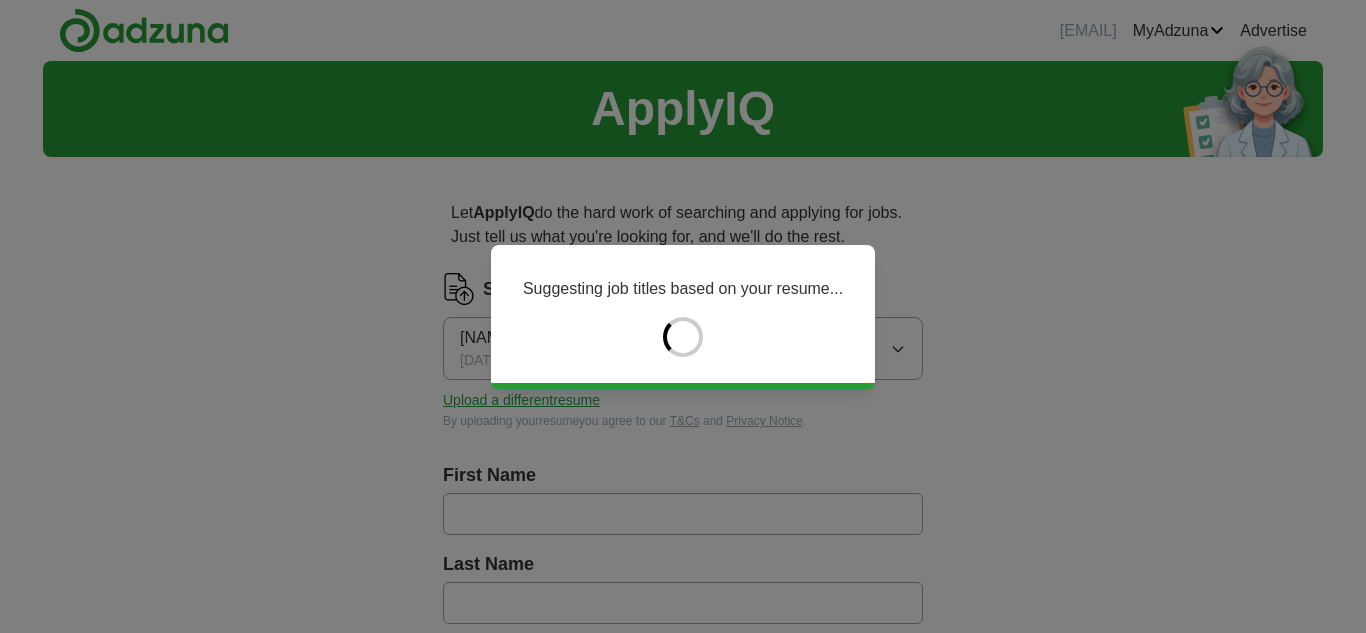 type on "****" 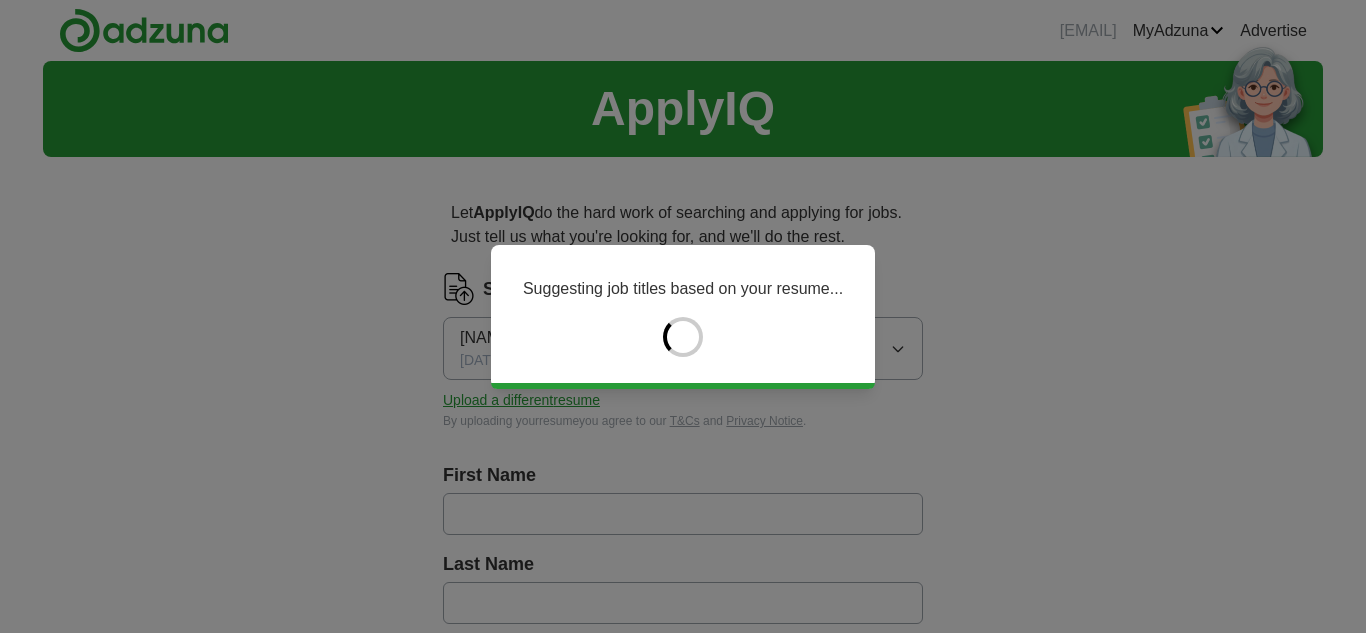 type on "*******" 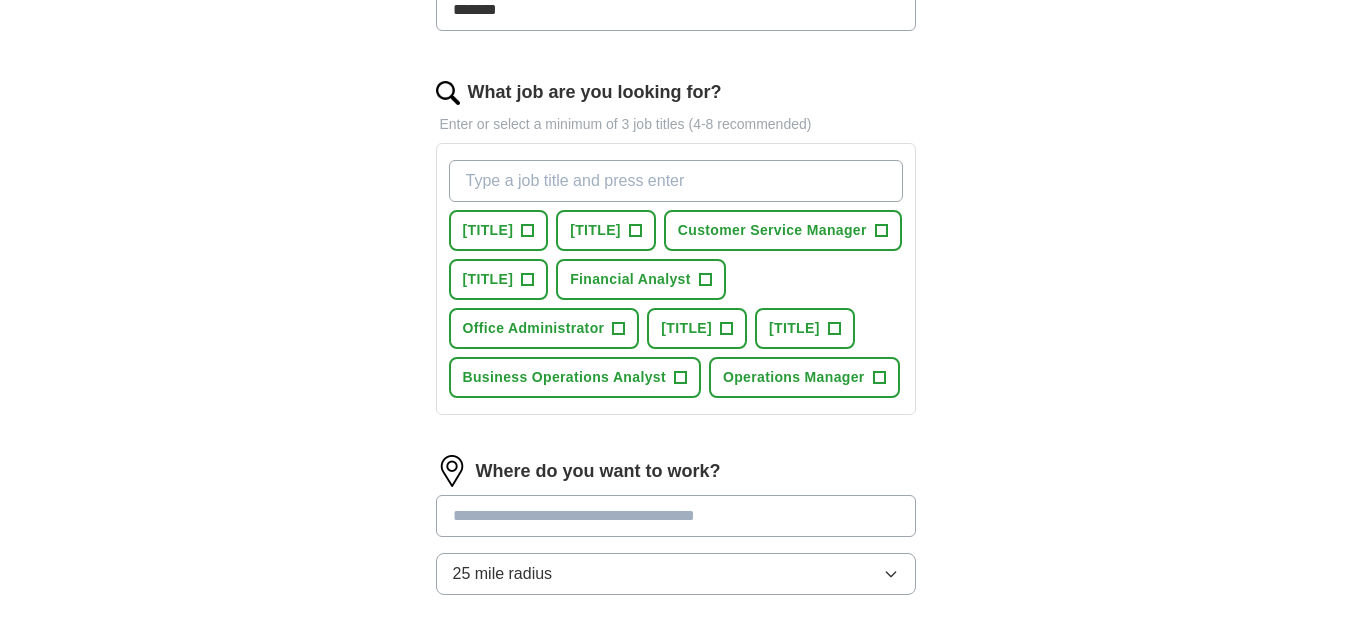 scroll, scrollTop: 596, scrollLeft: 0, axis: vertical 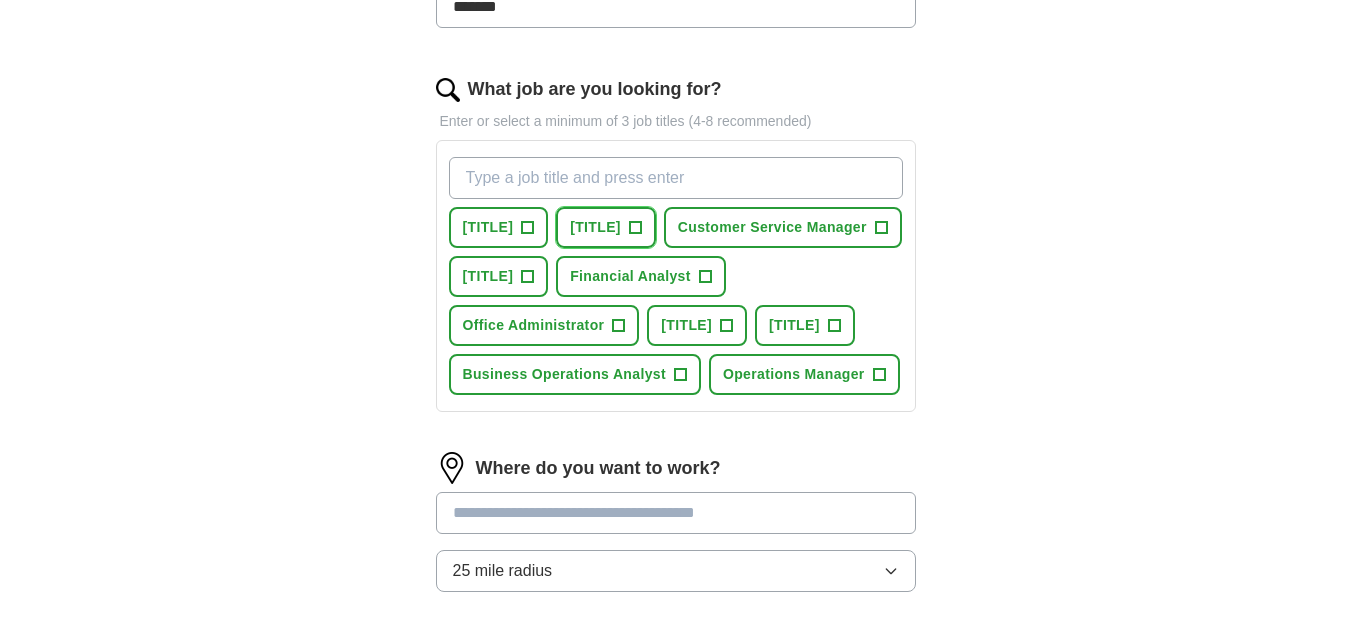 click on "[TITLE]" at bounding box center [595, 227] 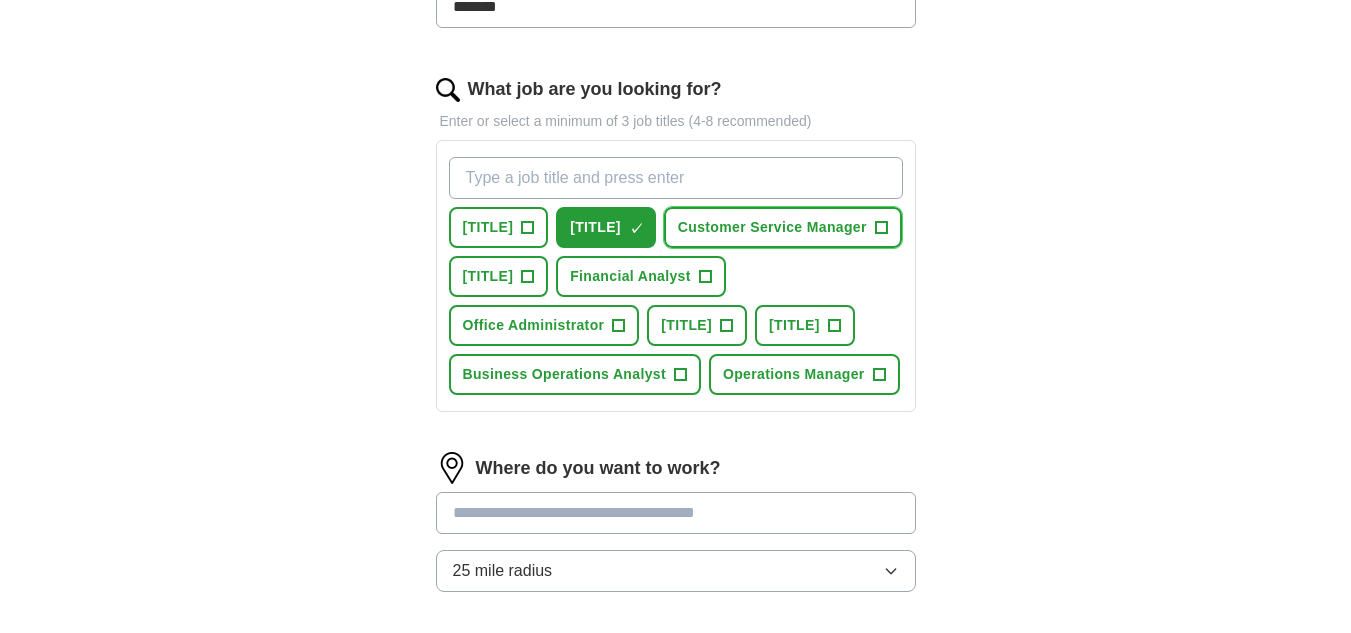 click on "+" at bounding box center [881, 228] 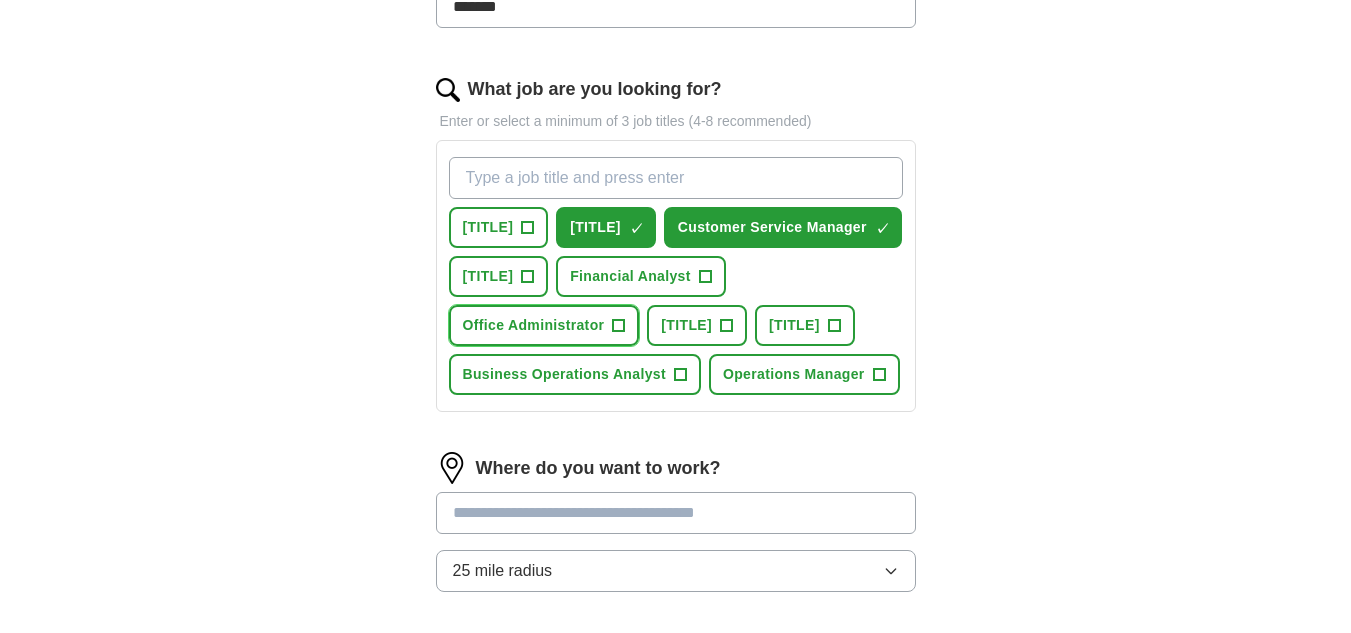 drag, startPoint x: 617, startPoint y: 374, endPoint x: 553, endPoint y: 373, distance: 64.00781 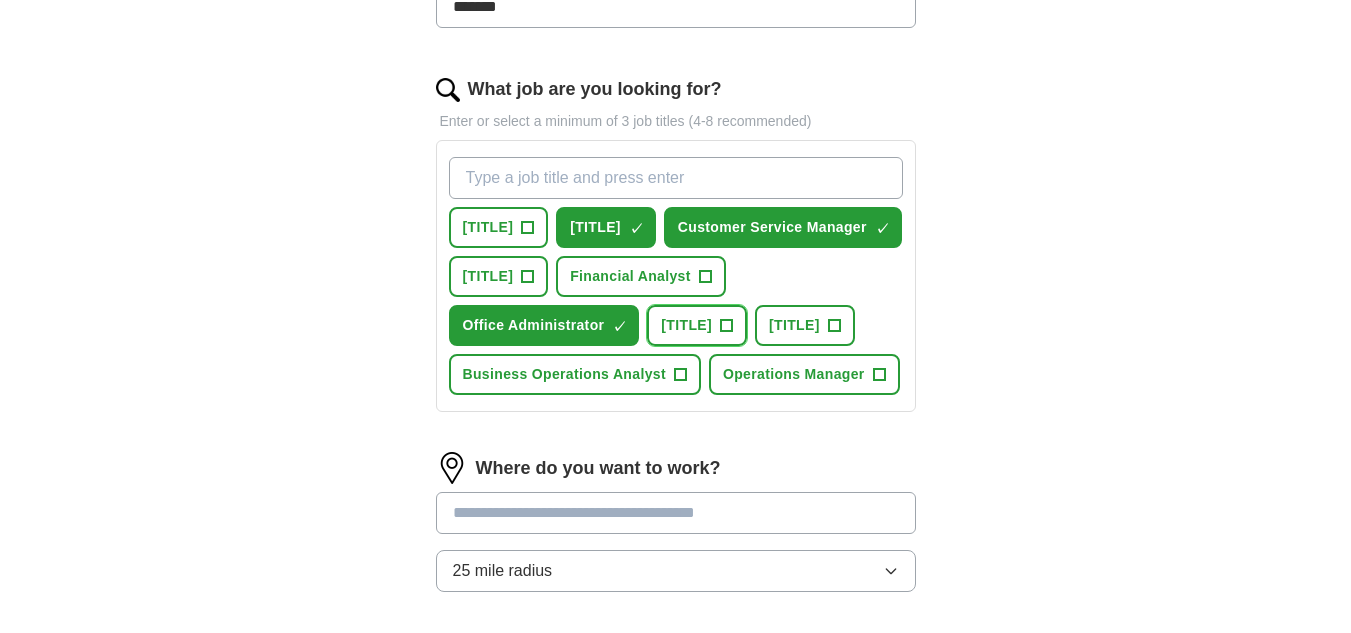 click on "+" at bounding box center [727, 326] 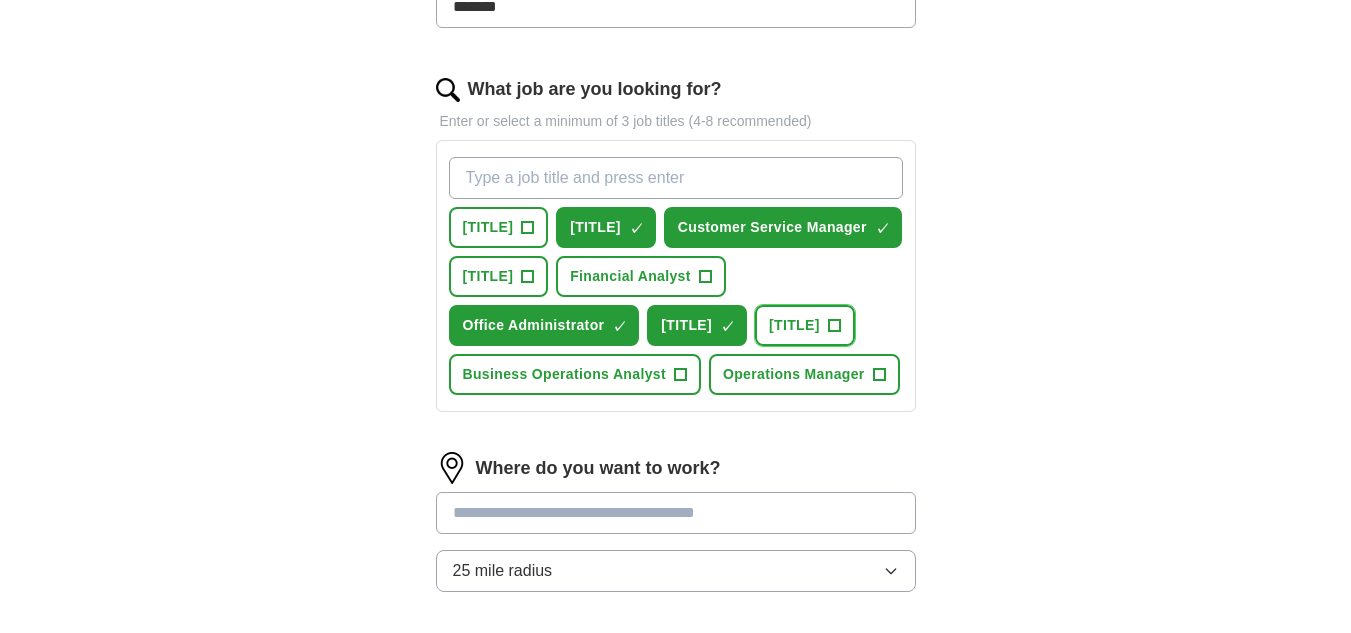 click on "+" at bounding box center [834, 326] 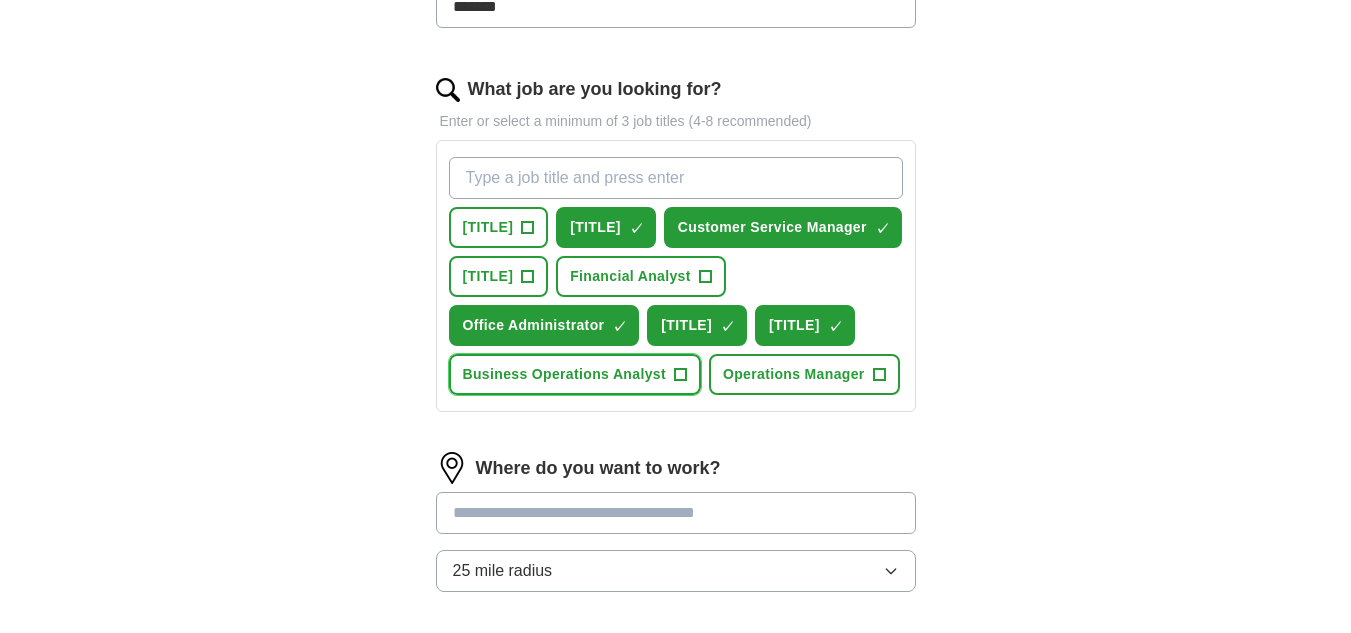 click on "+" at bounding box center (680, 375) 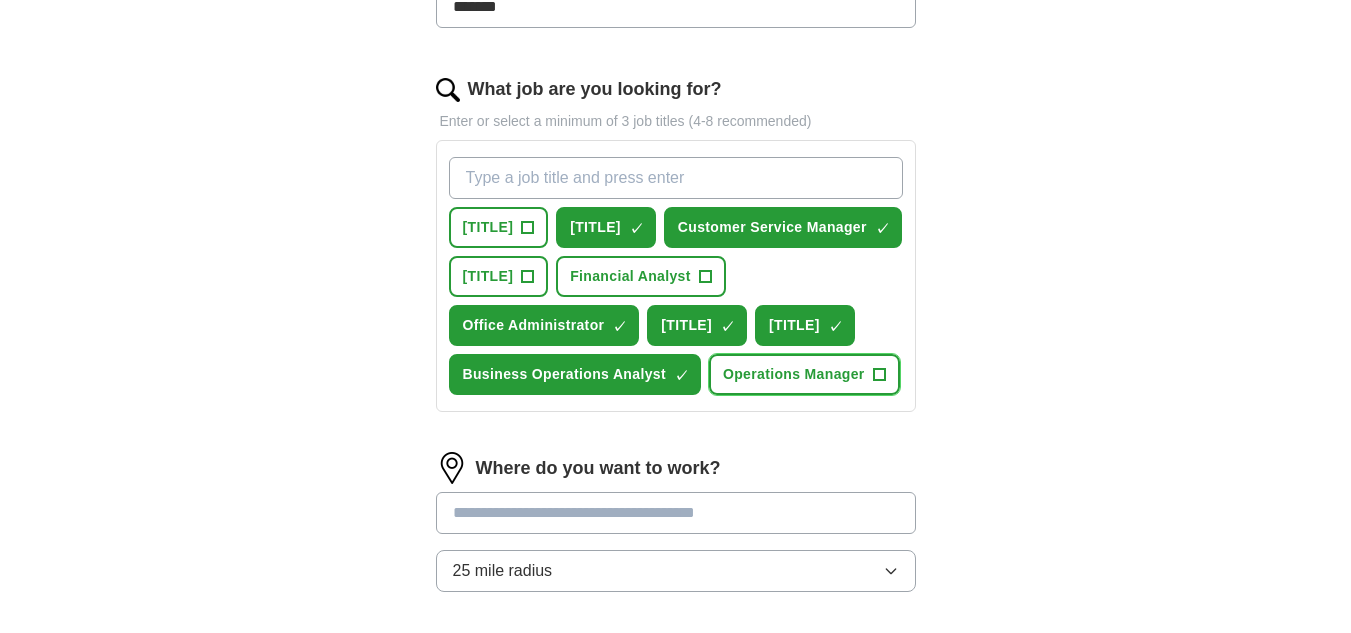 click on "Operations Manager +" at bounding box center (804, 374) 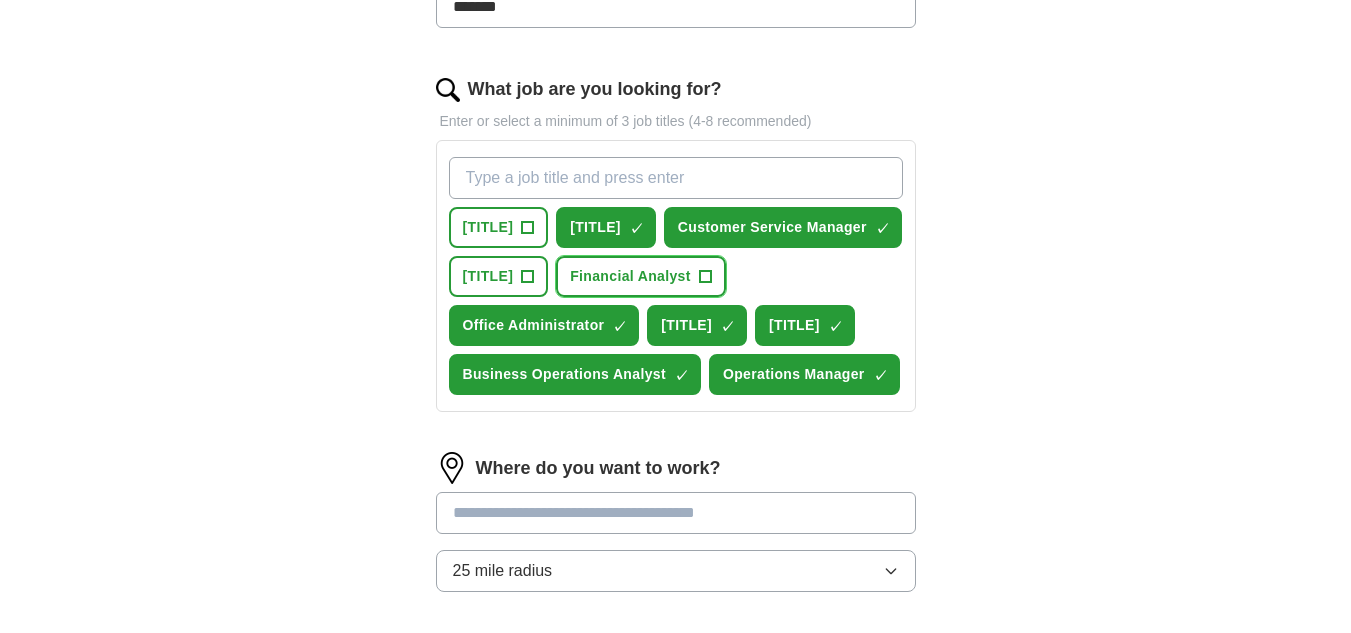 click on "Financial Analyst +" at bounding box center (641, 276) 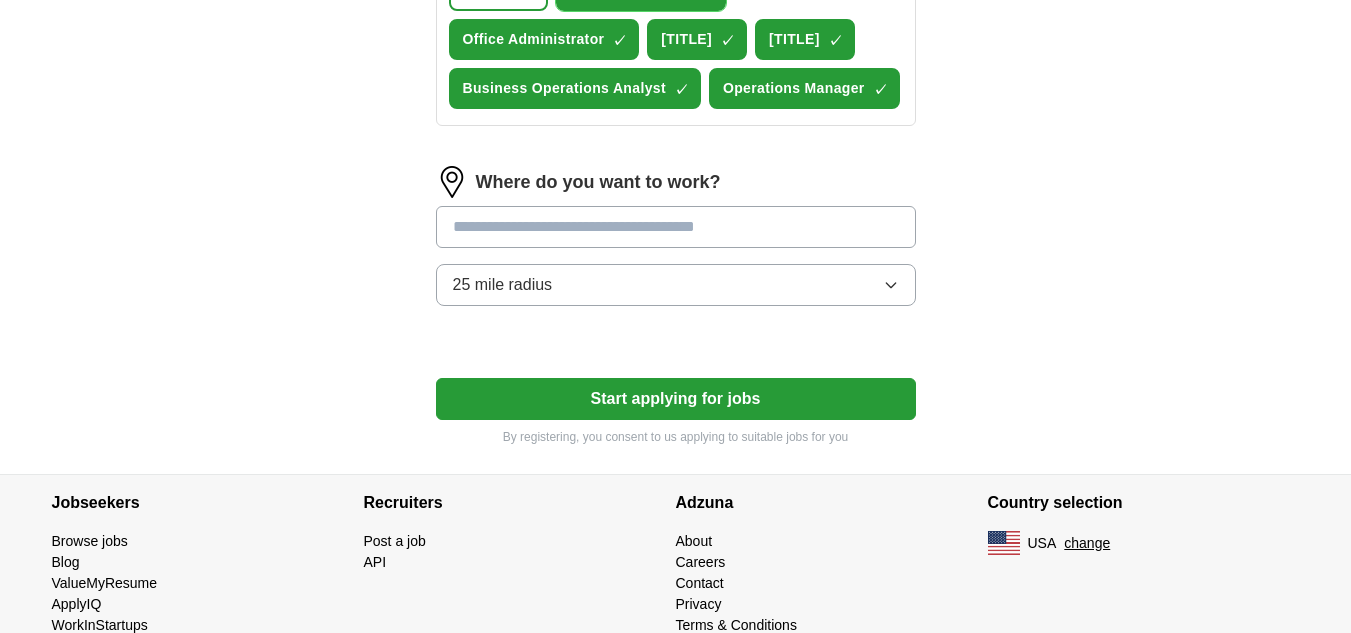 scroll, scrollTop: 884, scrollLeft: 0, axis: vertical 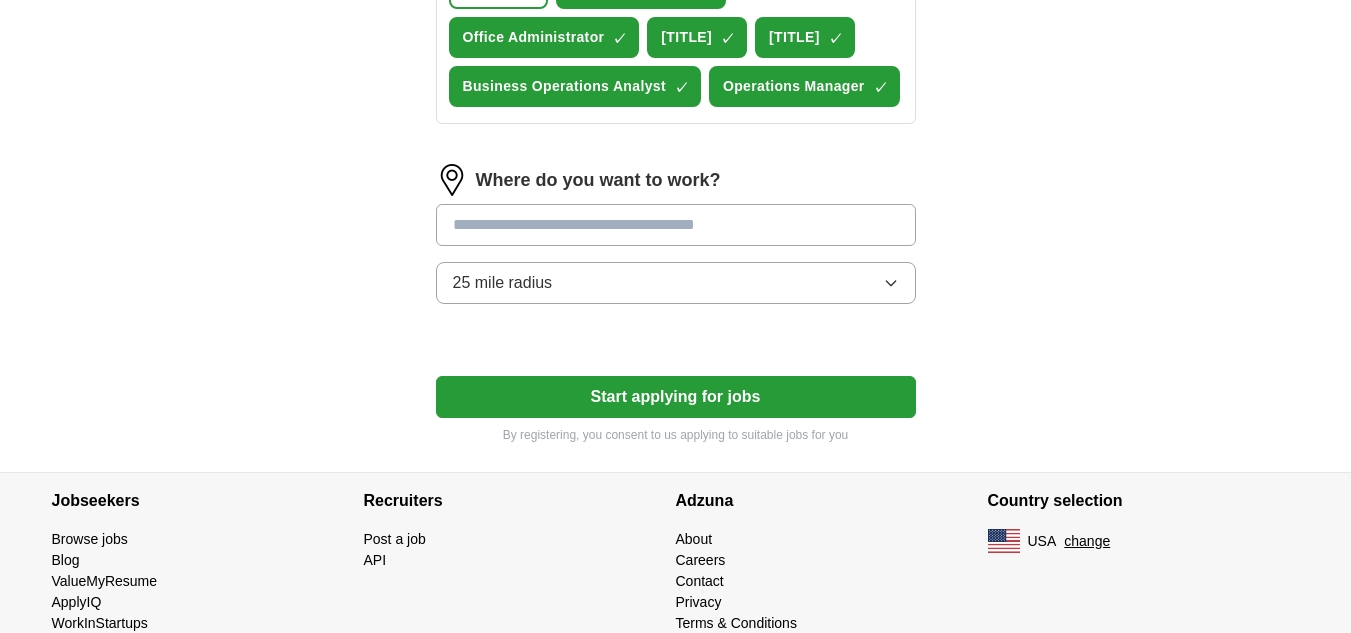 click at bounding box center (676, 225) 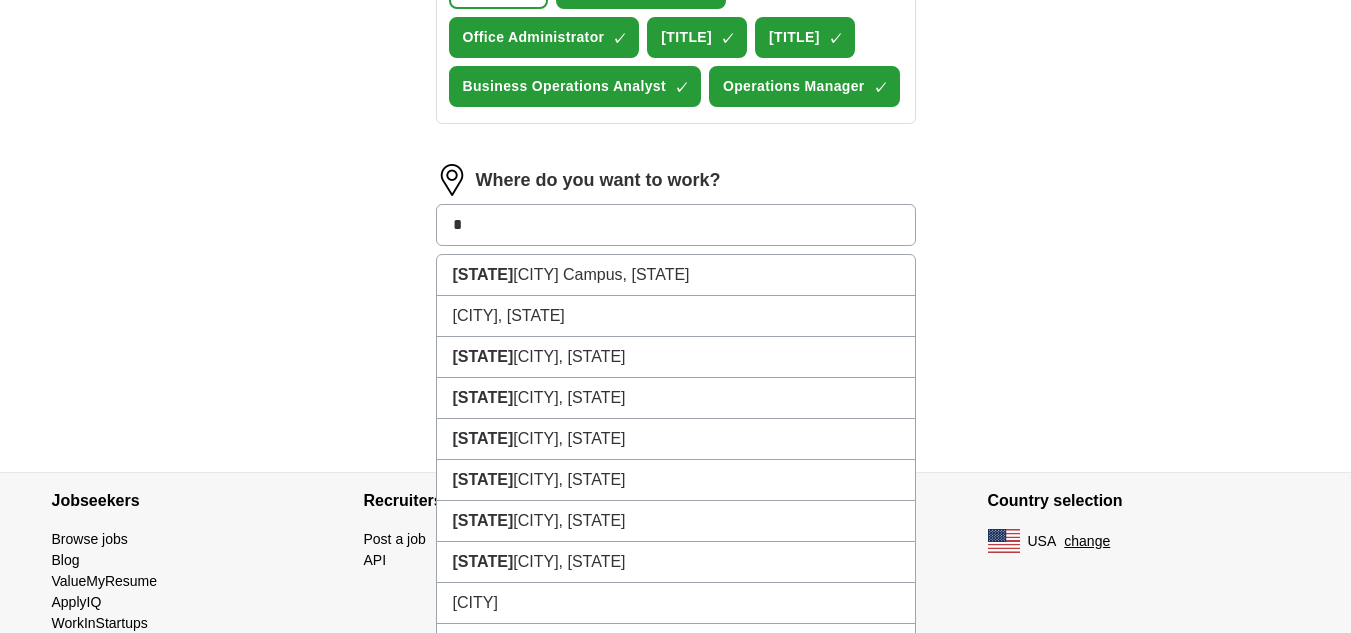 type on "*" 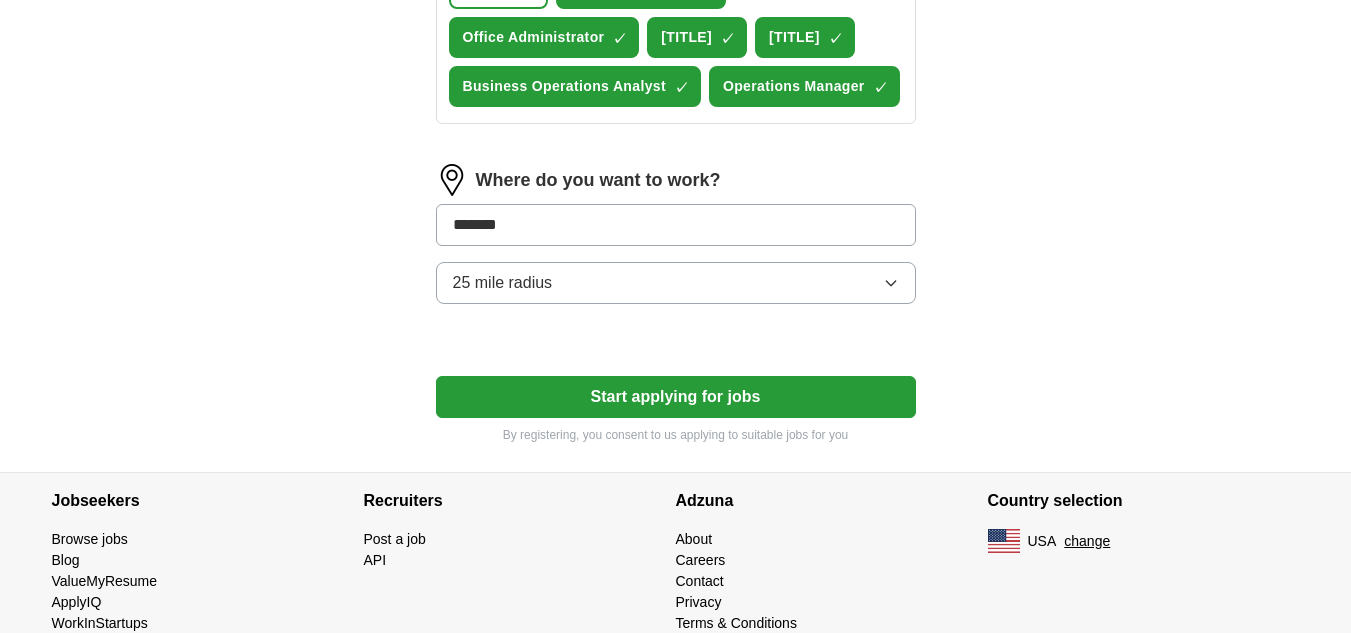 type on "********" 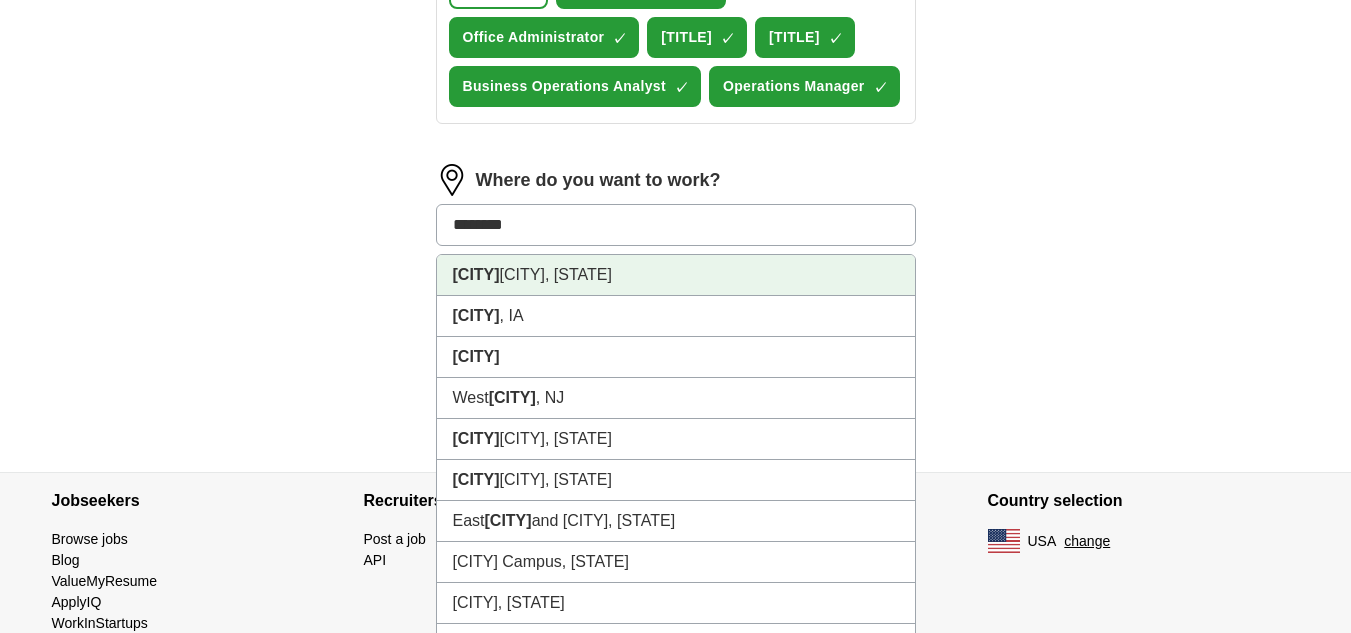 click on "[CITY] [CITY], [STATE]" at bounding box center [676, 275] 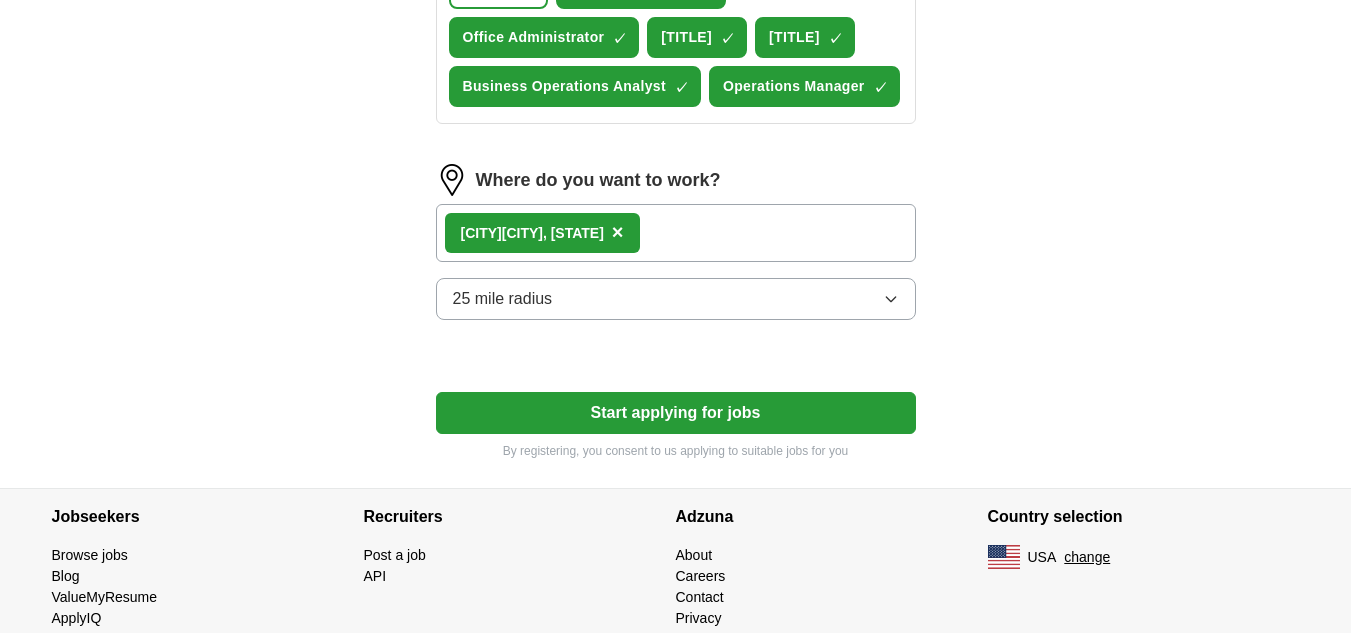 click on "Start applying for jobs" at bounding box center (676, 413) 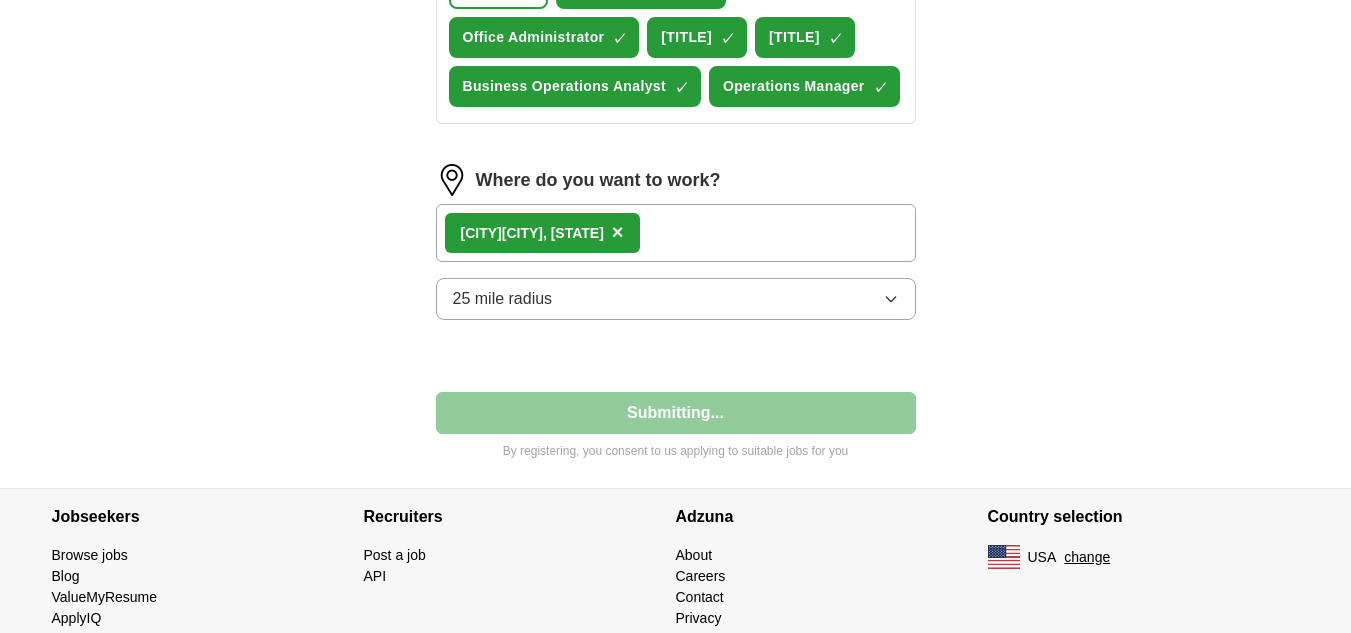 select on "**" 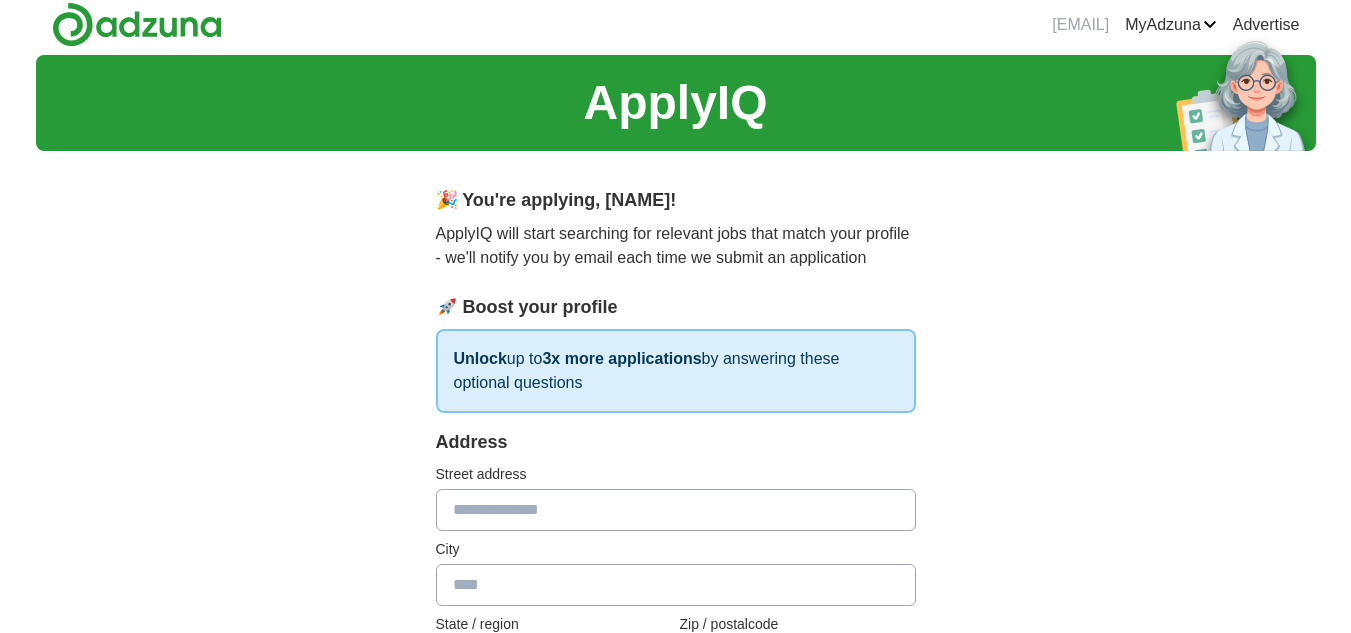 scroll, scrollTop: 0, scrollLeft: 0, axis: both 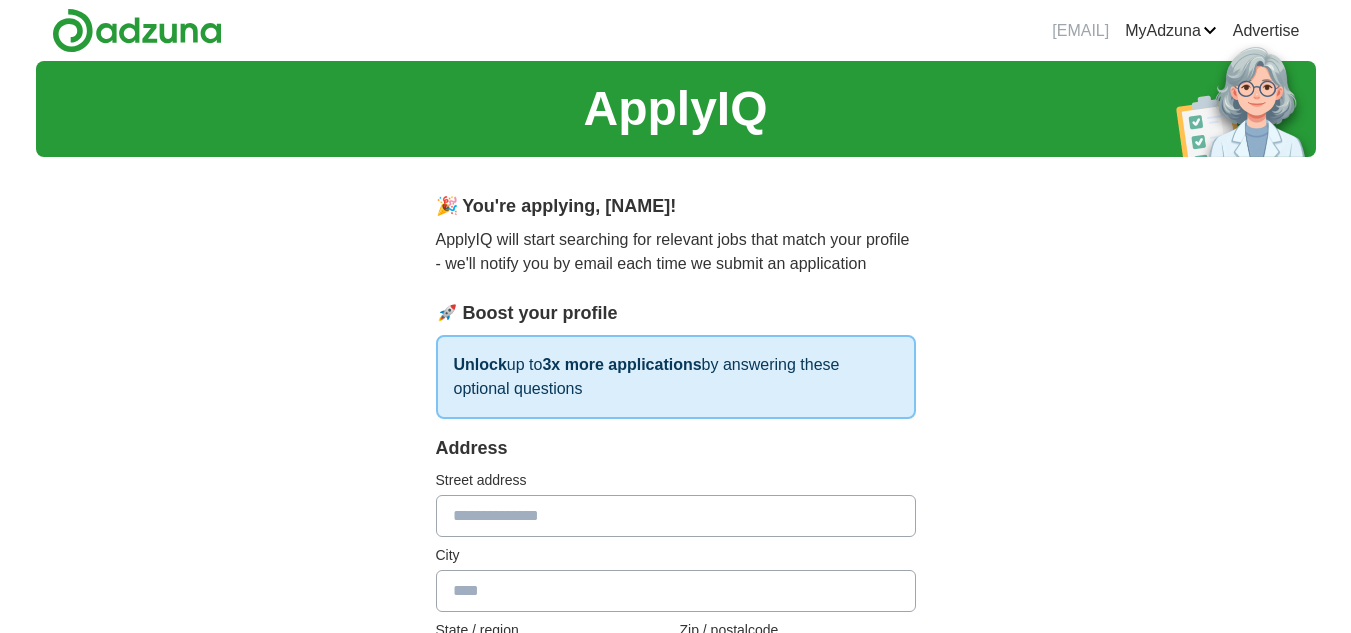 click at bounding box center [676, 516] 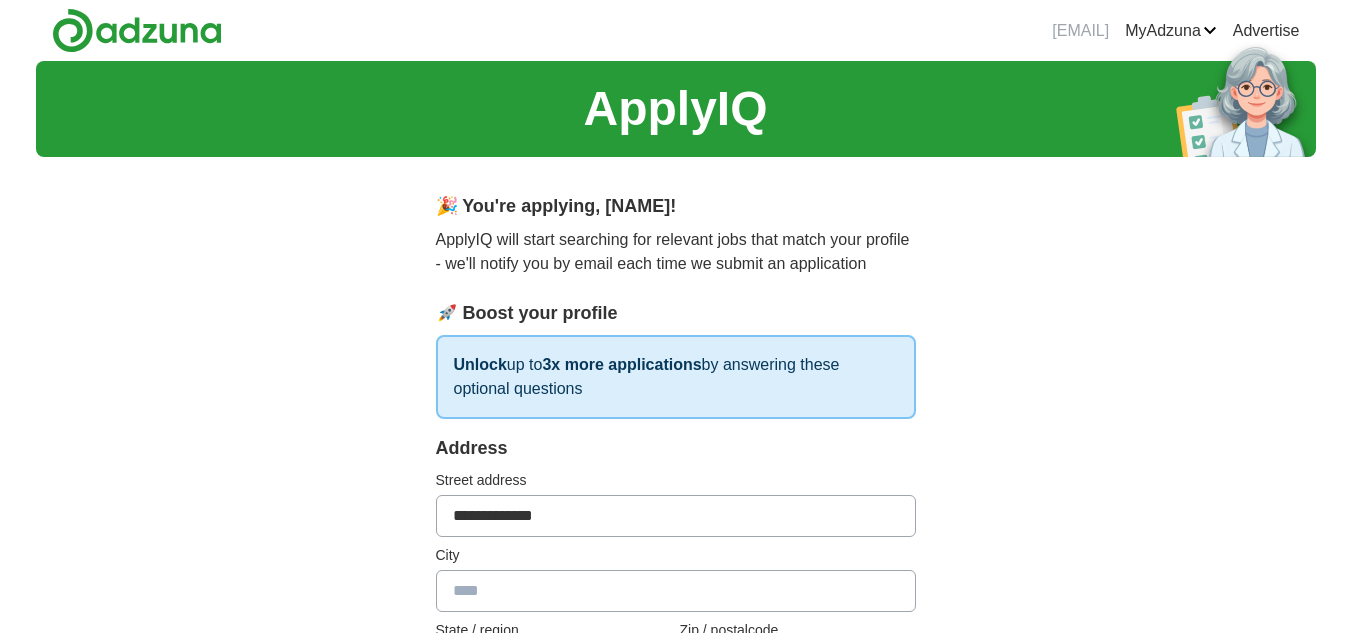 type on "**********" 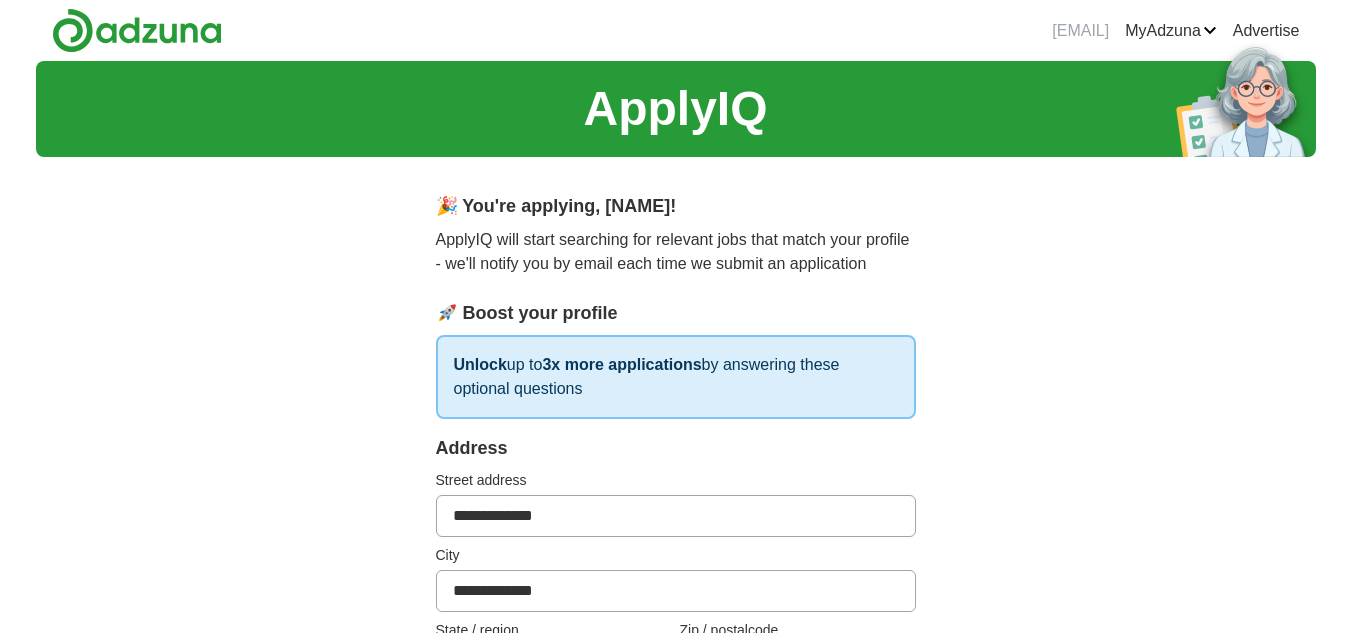 type on "**" 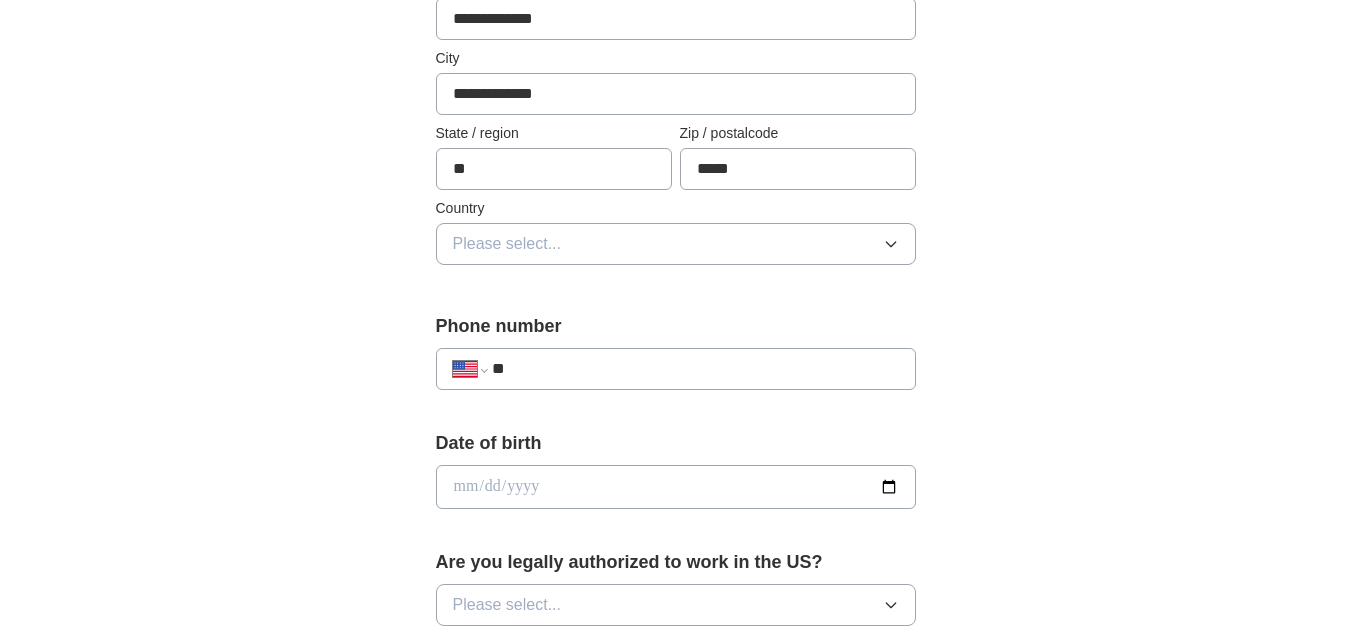 scroll, scrollTop: 510, scrollLeft: 0, axis: vertical 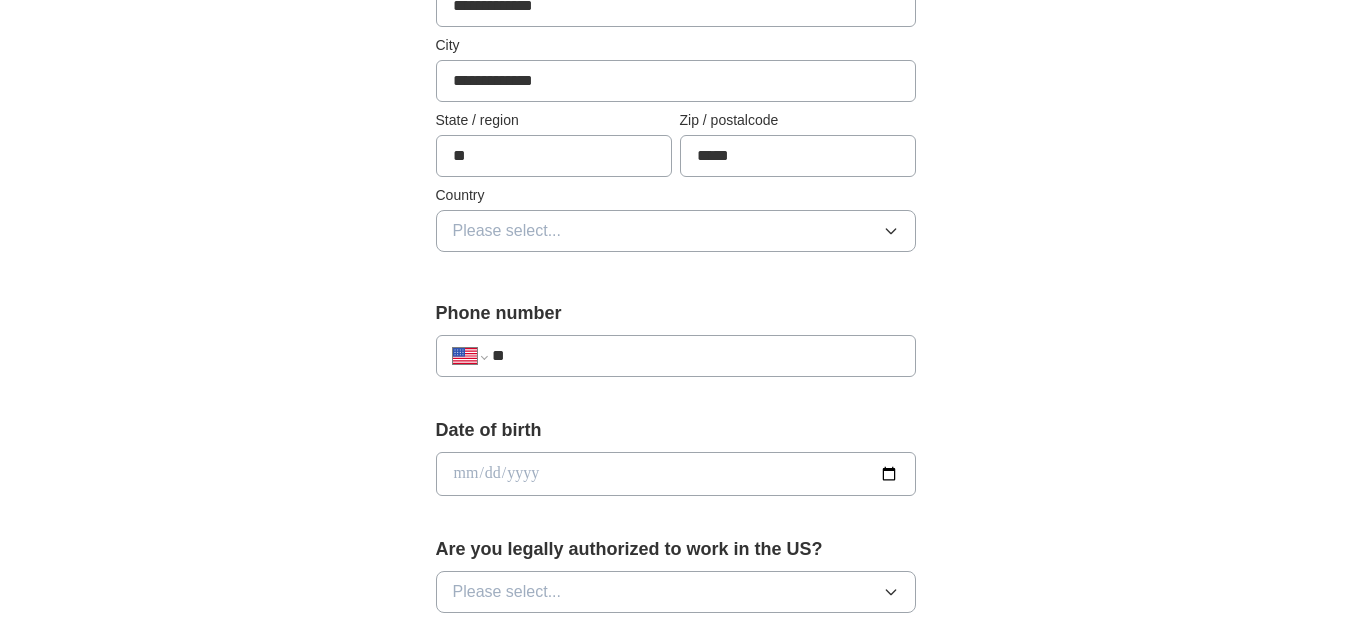 click on "Please select..." at bounding box center (676, 231) 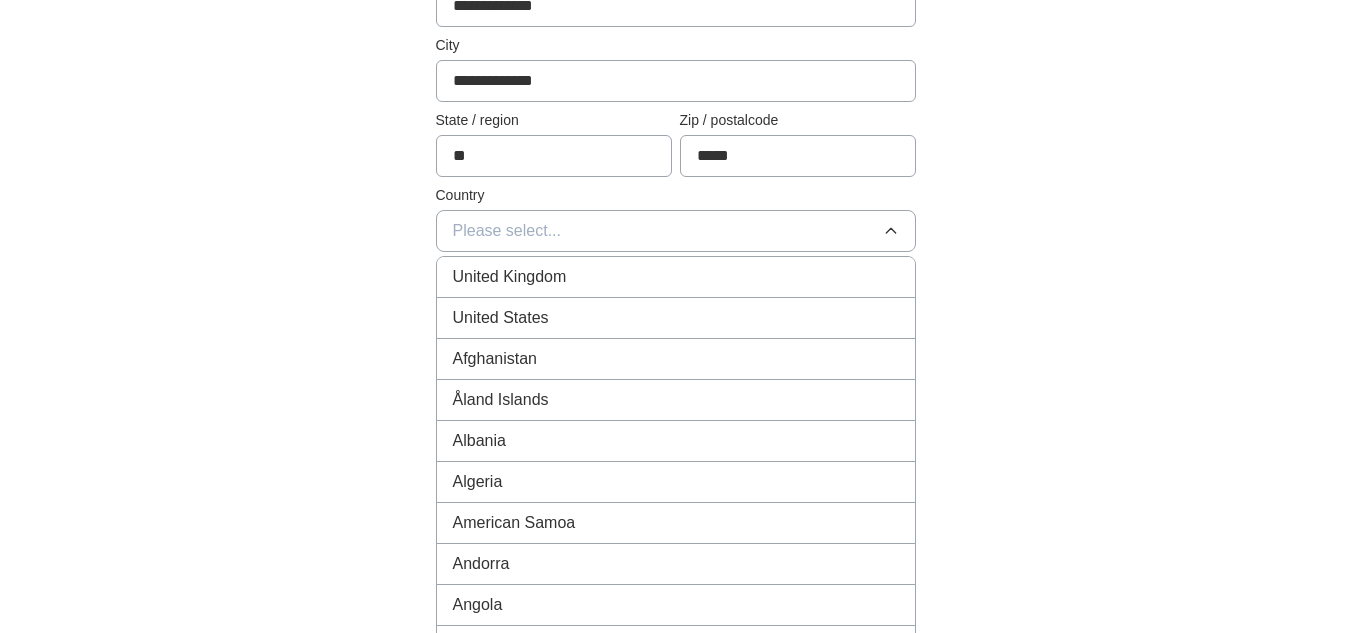 click on "United States" at bounding box center (676, 318) 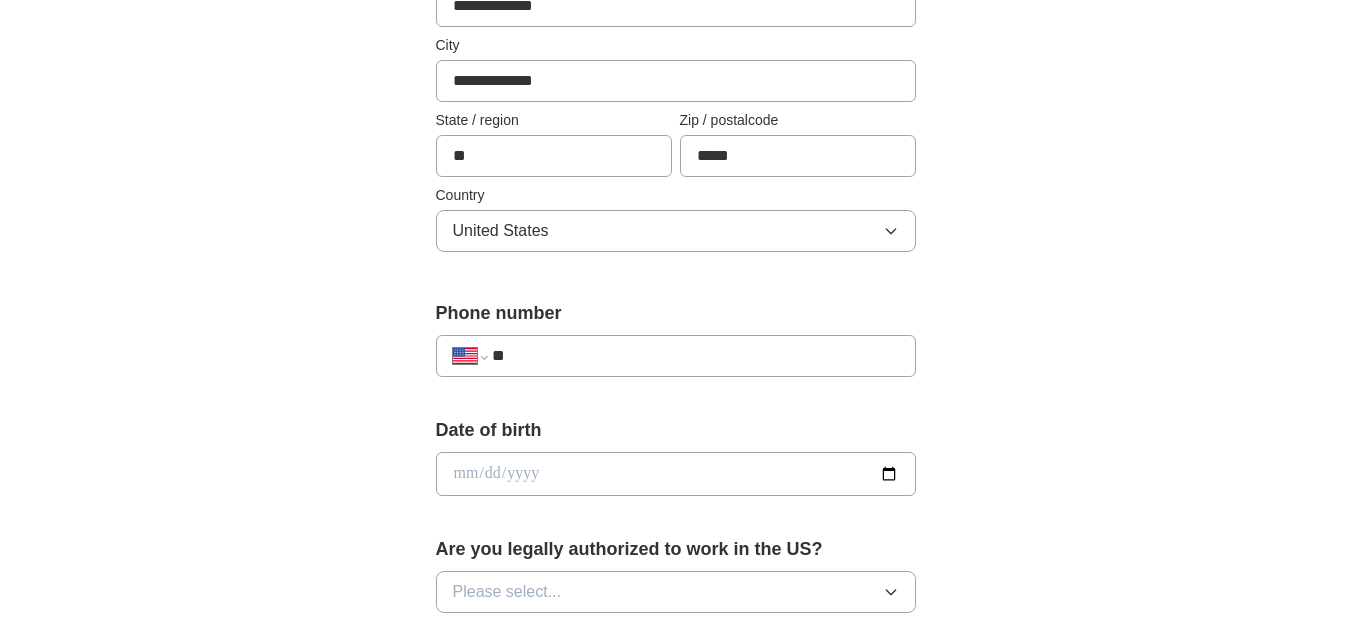 click on "**" at bounding box center [695, 356] 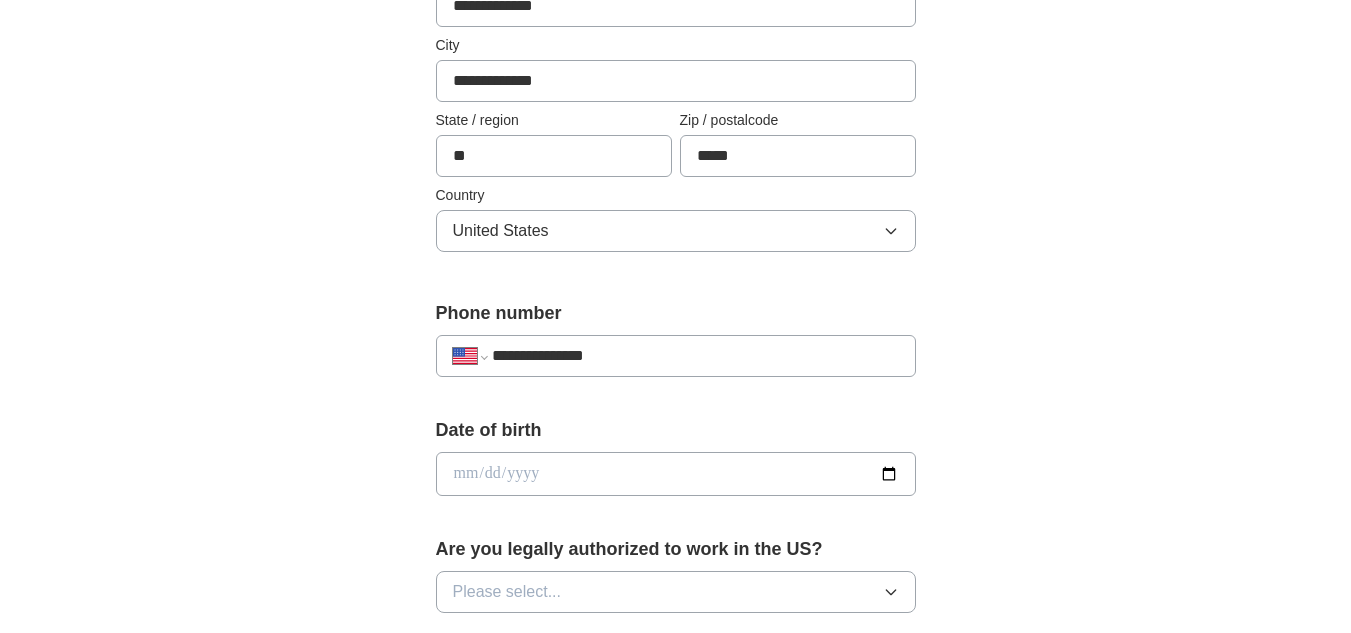 type on "**********" 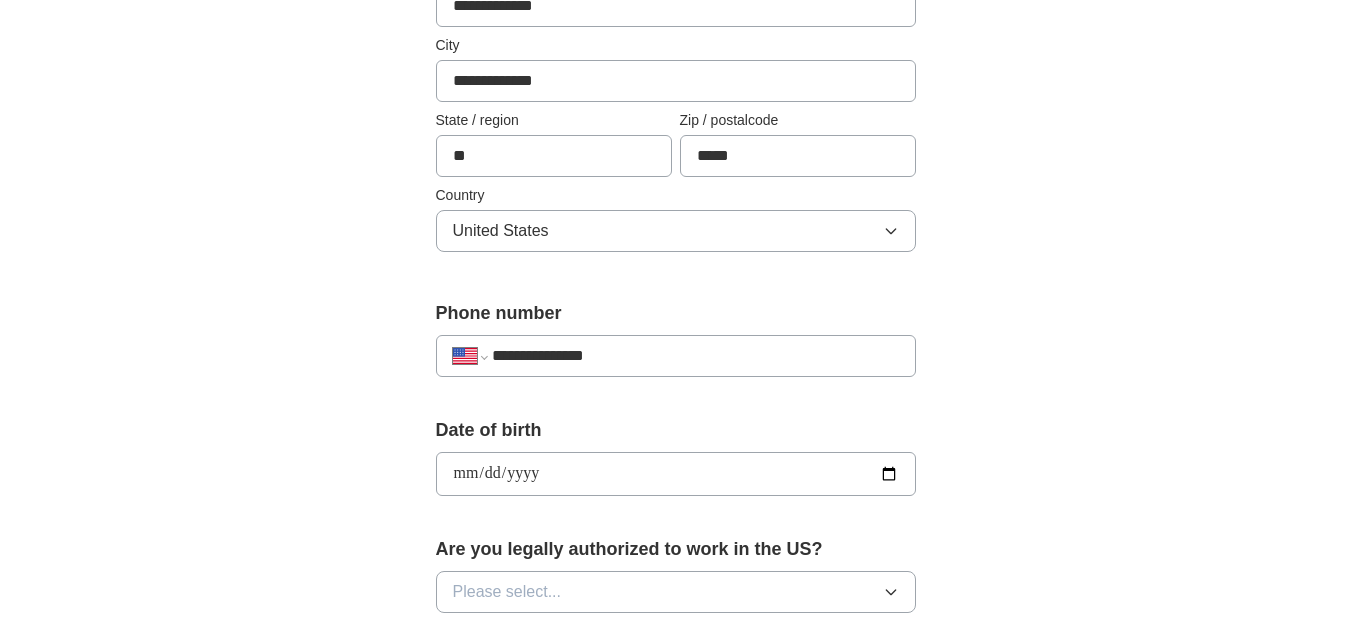 type on "**********" 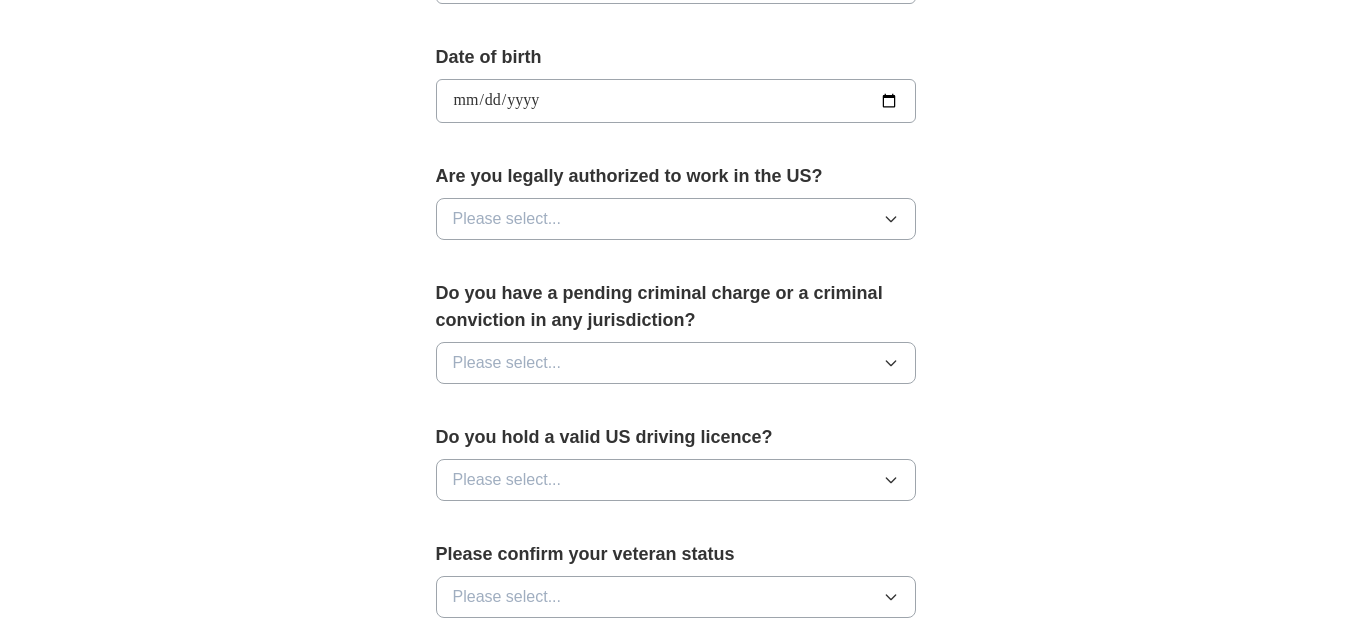 scroll, scrollTop: 896, scrollLeft: 0, axis: vertical 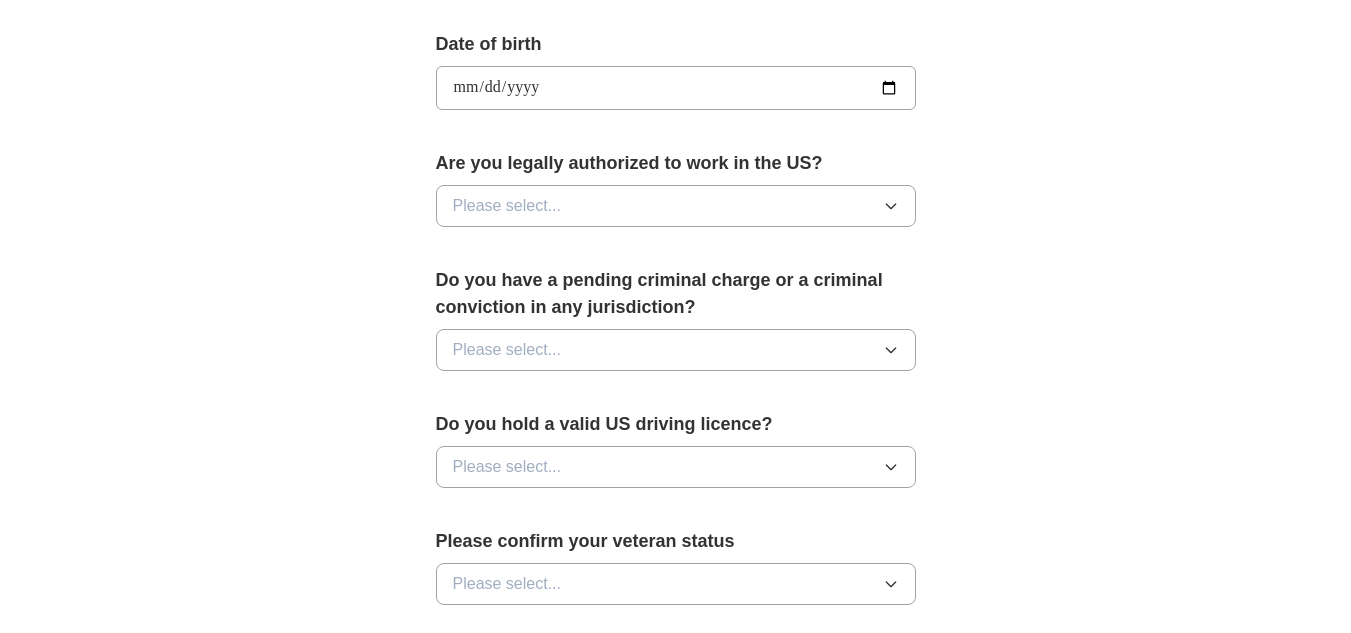 click on "Please select..." at bounding box center (676, 206) 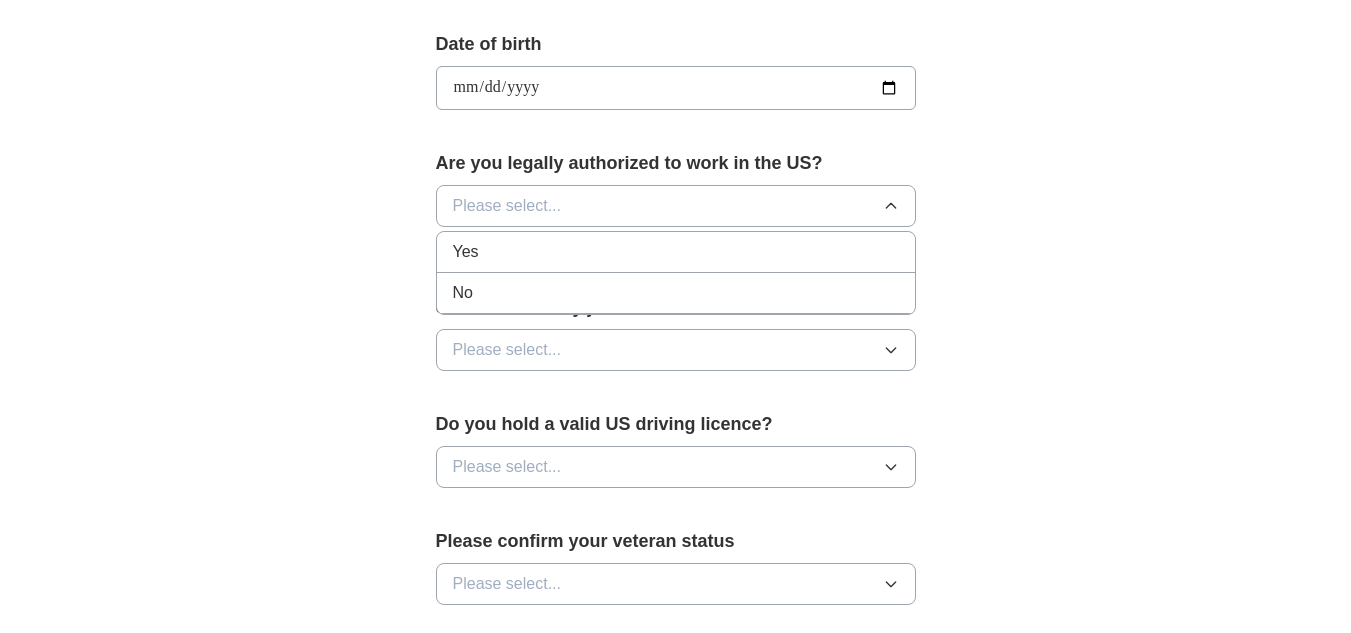 click on "Yes" at bounding box center (676, 252) 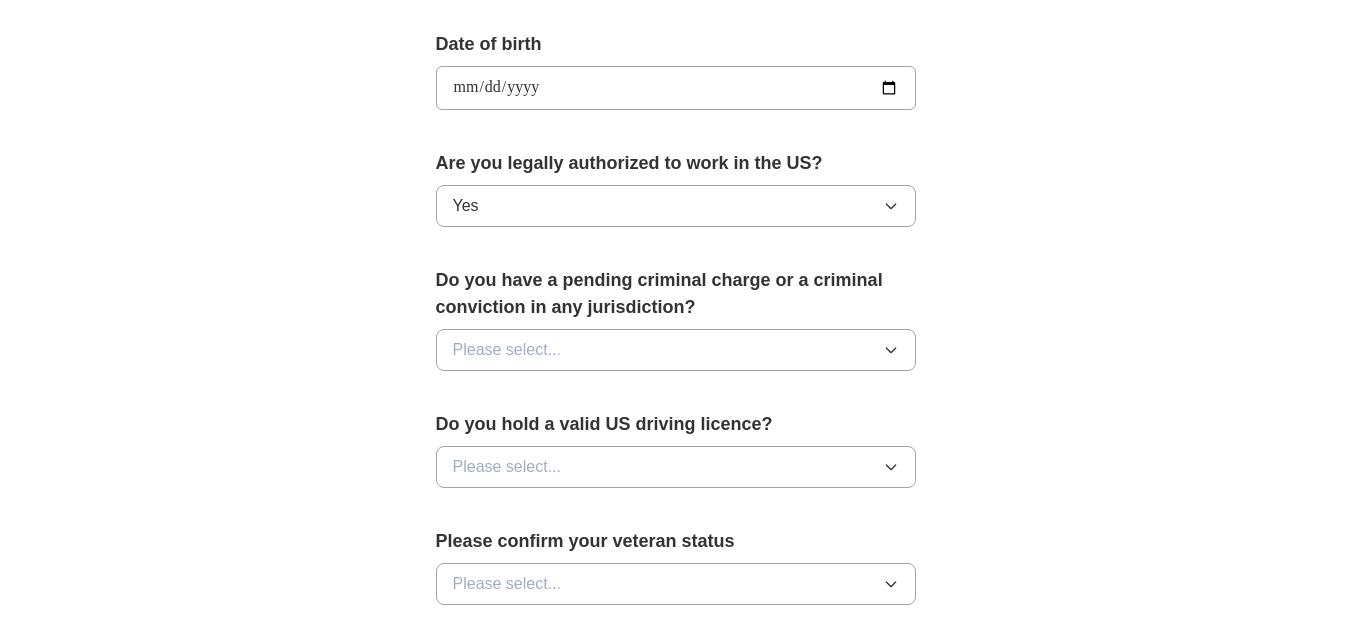 click on "Please select..." at bounding box center [507, 350] 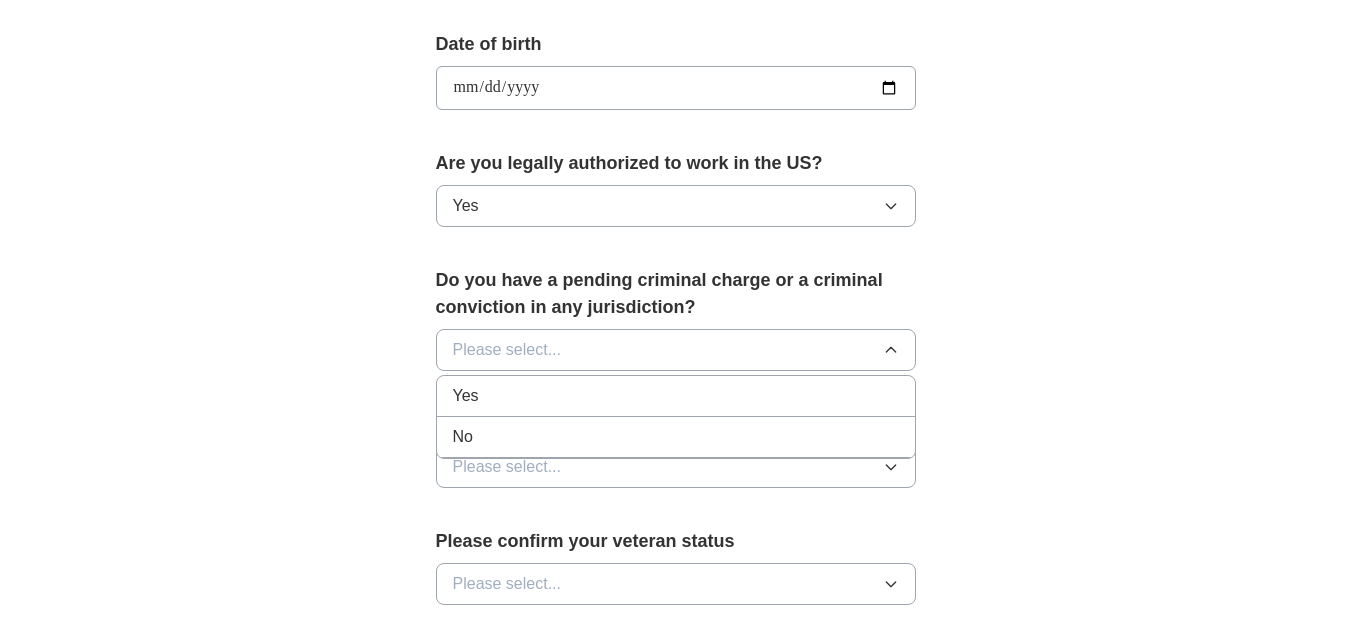click on "No" at bounding box center (676, 437) 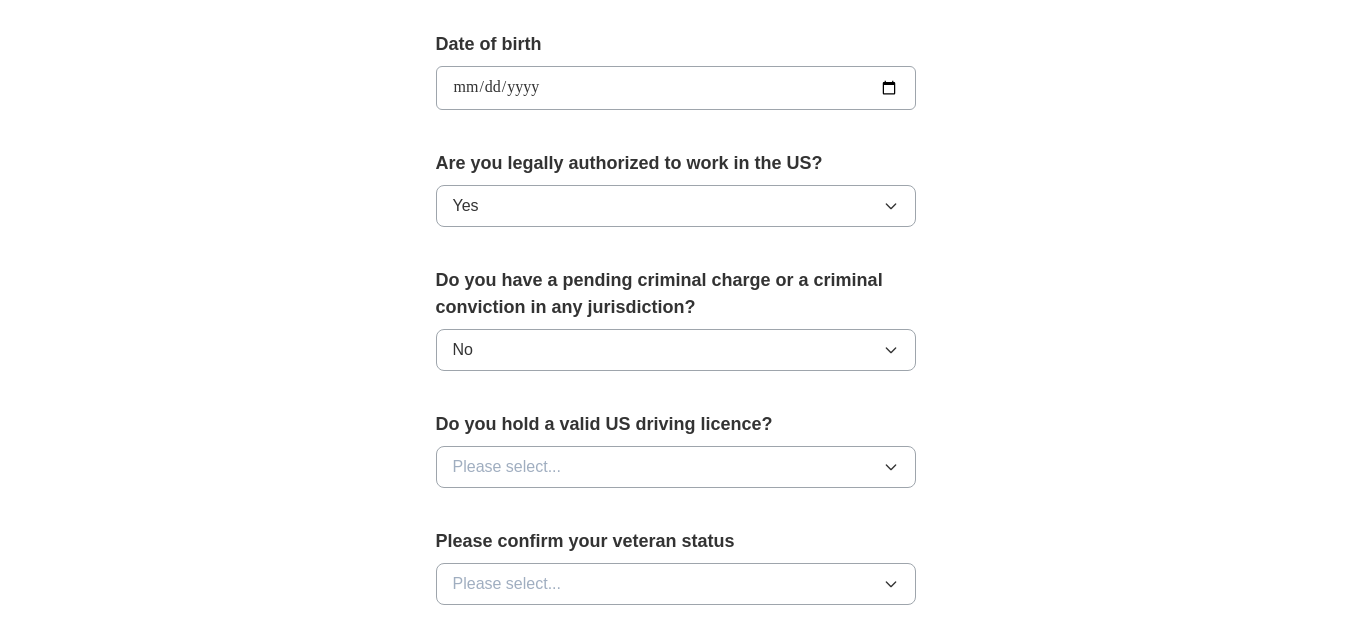 click on "Please select..." at bounding box center (676, 467) 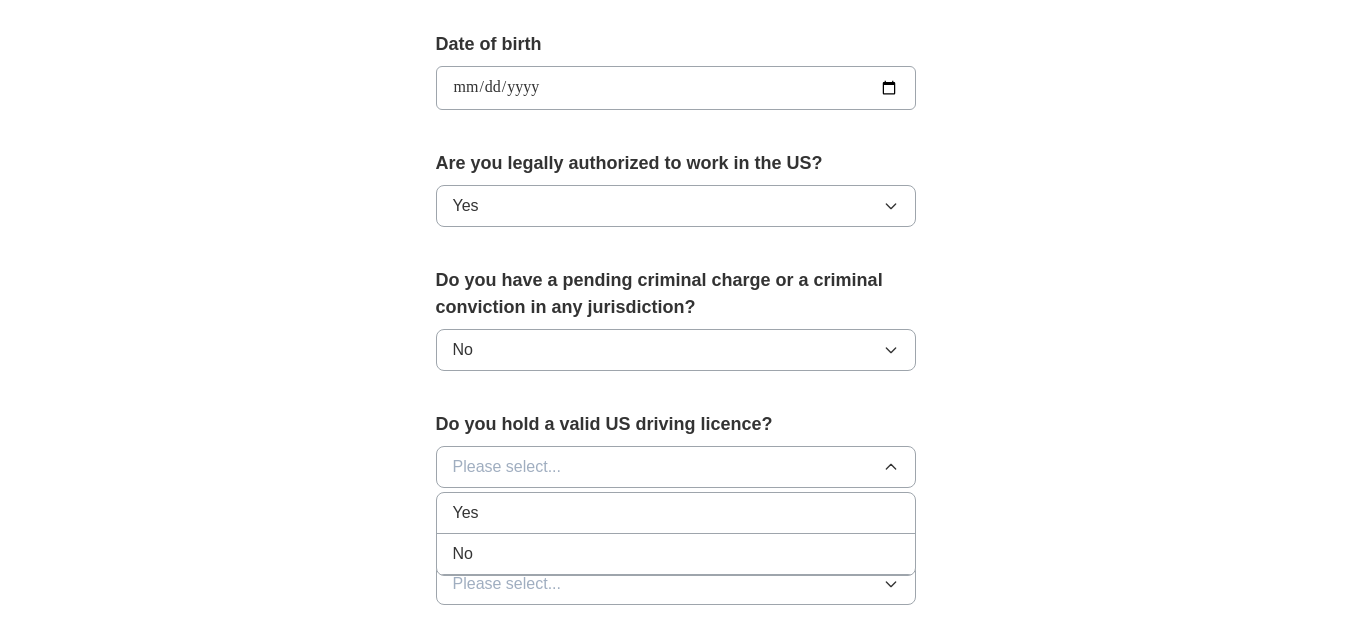 click on "Yes" at bounding box center [676, 513] 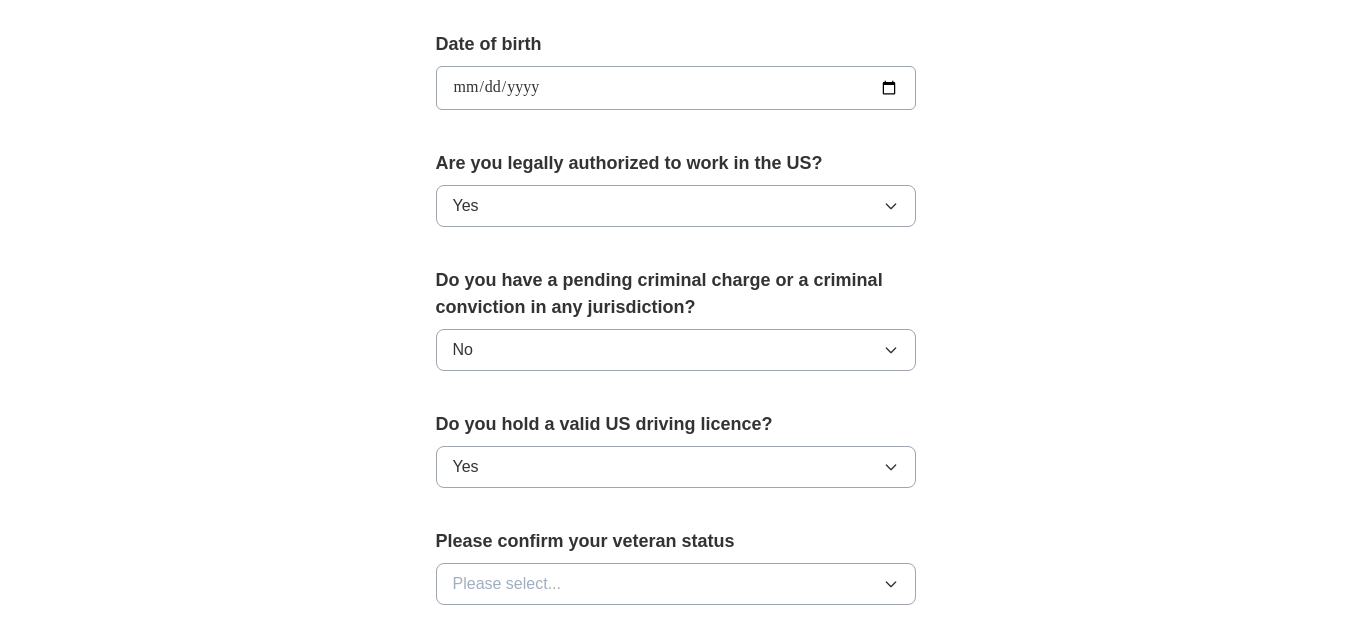 click on "Please select..." at bounding box center (676, 584) 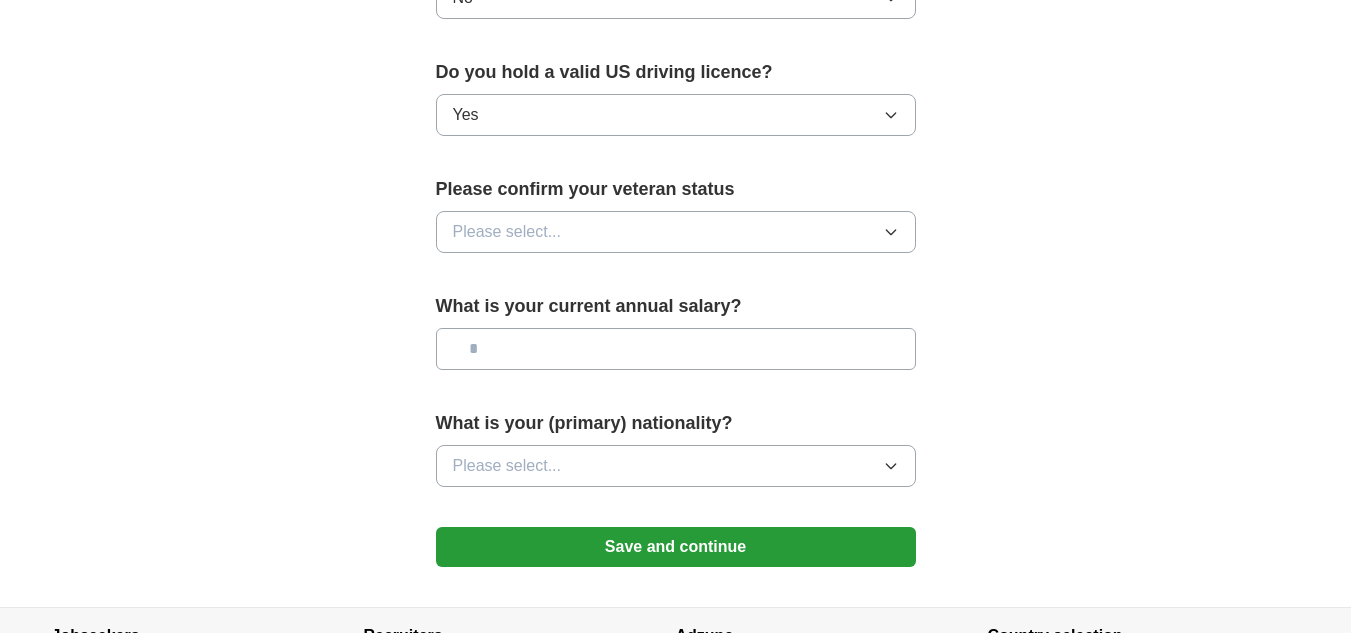 scroll, scrollTop: 1321, scrollLeft: 0, axis: vertical 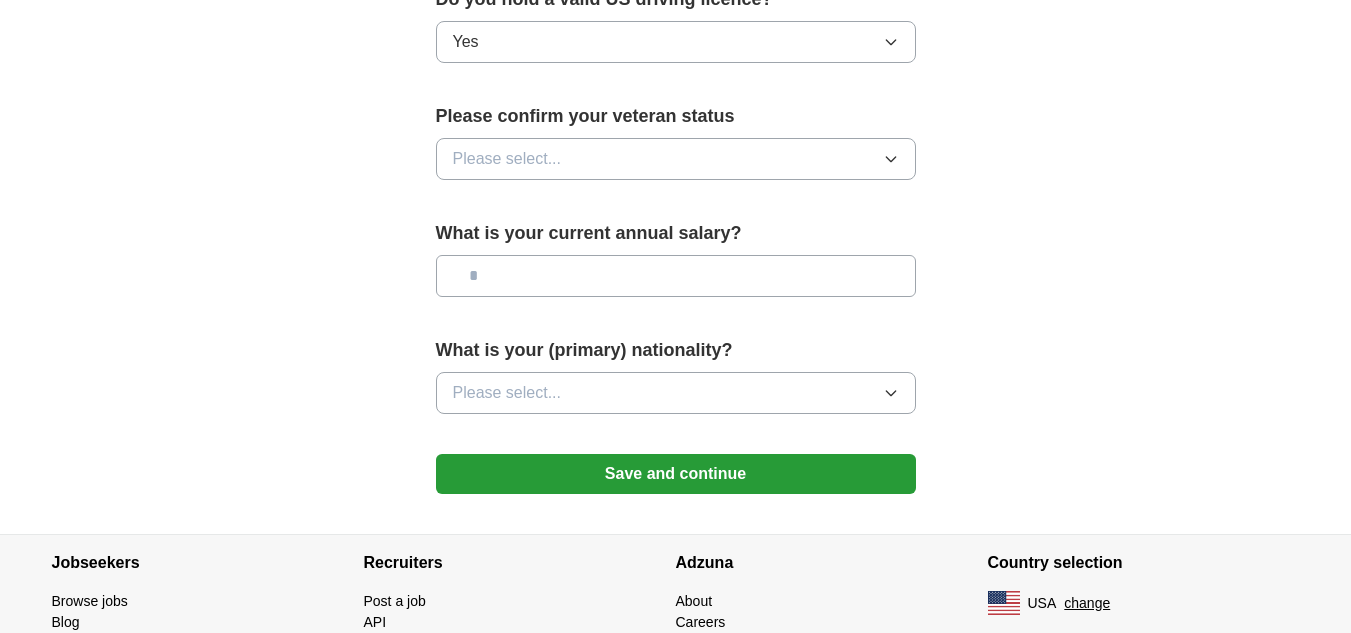 click on "Please select..." at bounding box center (676, 159) 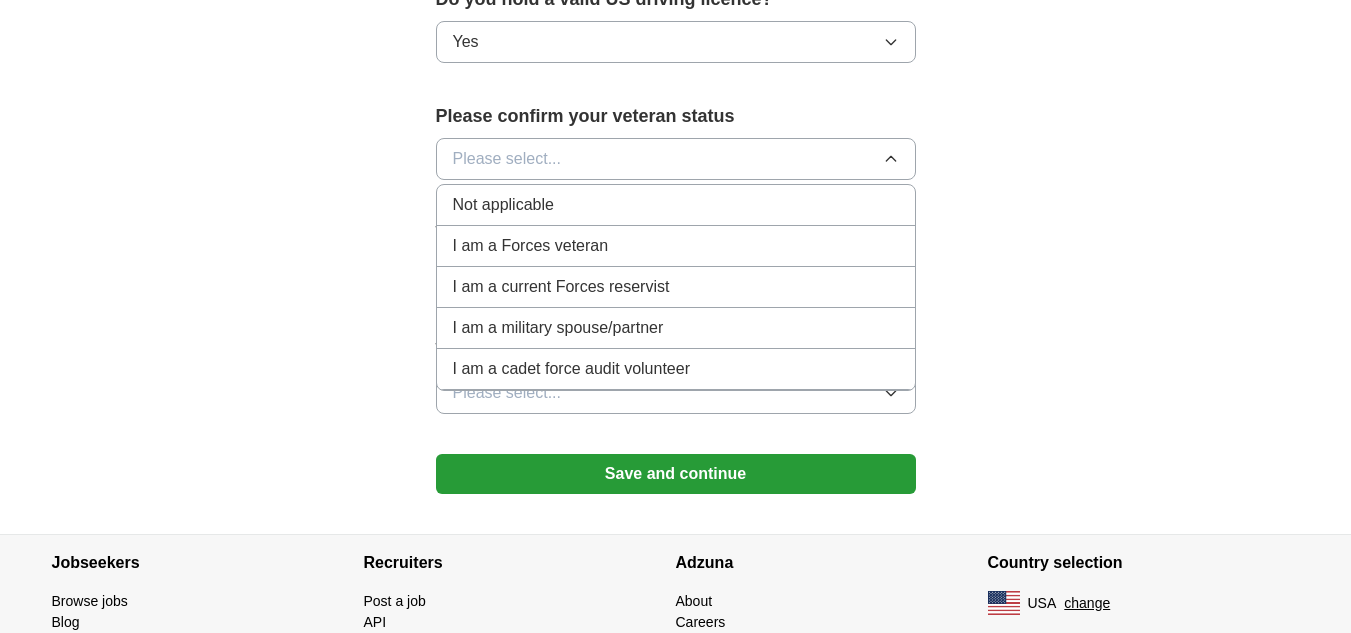 click on "Not applicable" at bounding box center [676, 205] 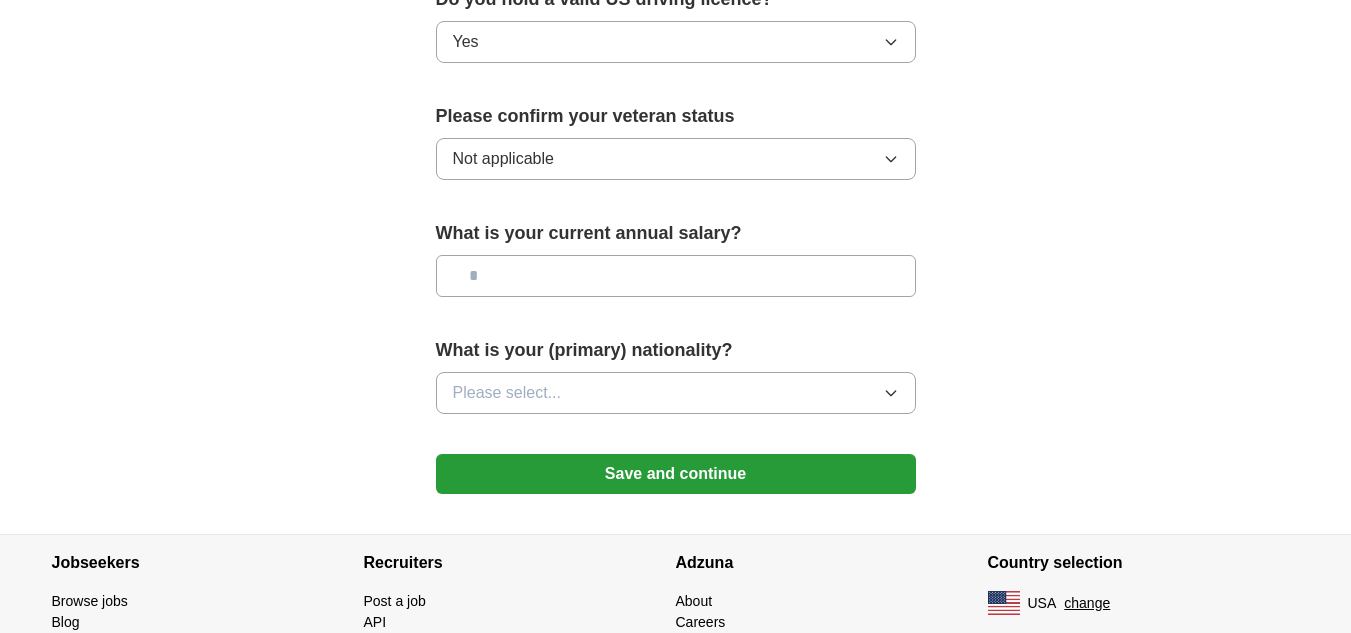 click at bounding box center (676, 276) 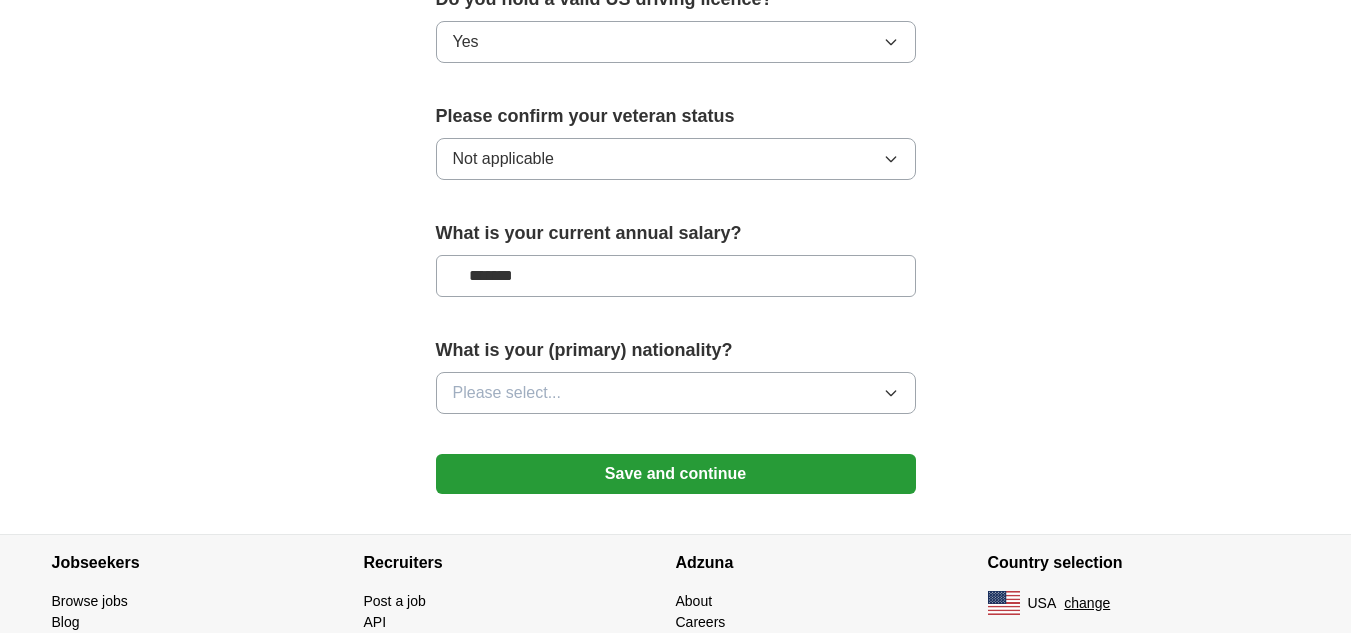 type on "*******" 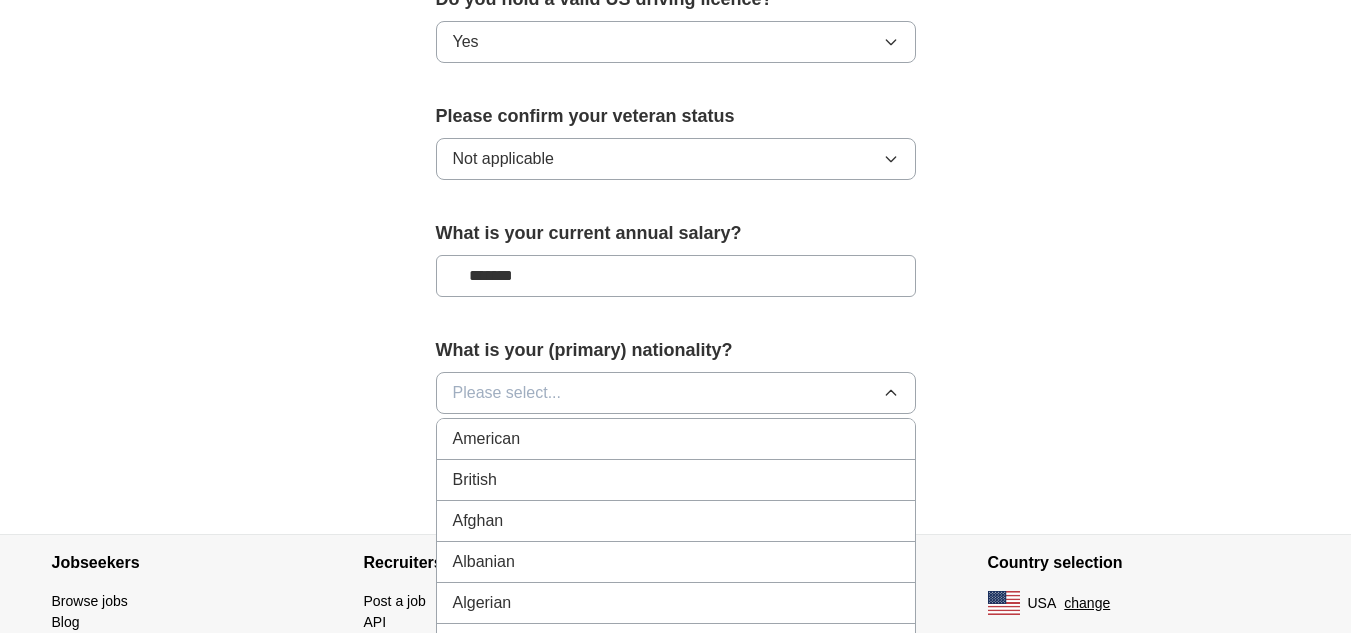 type 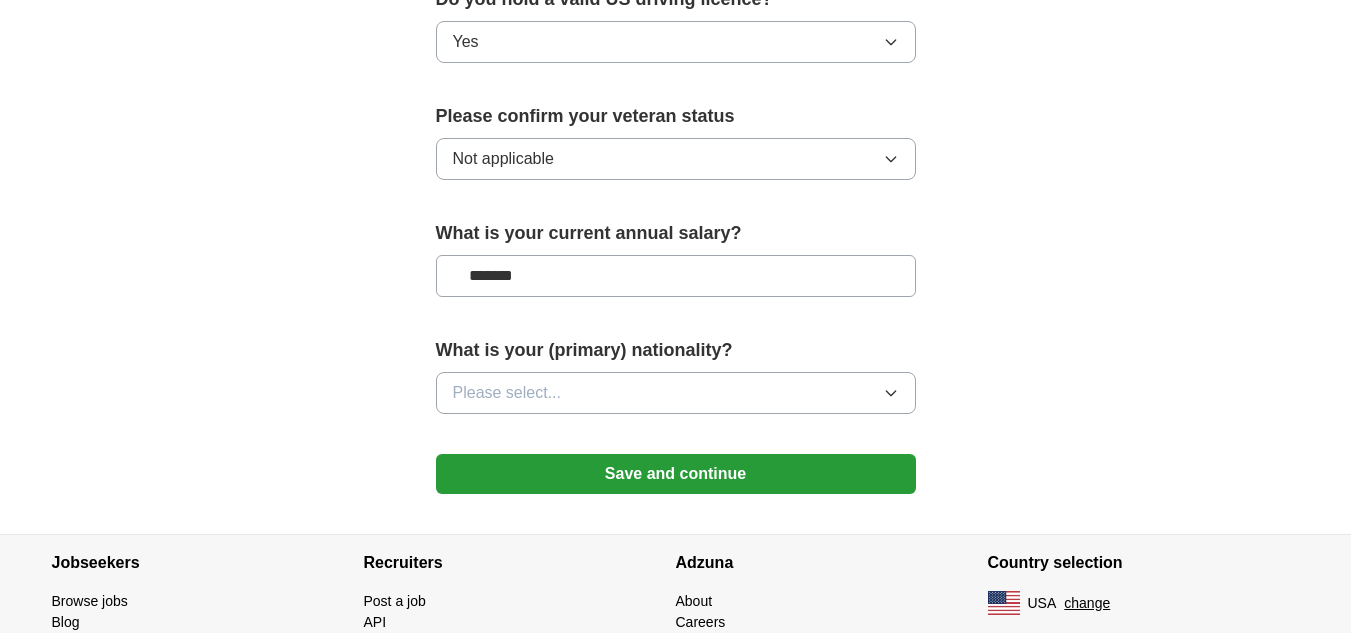 click on "Please select..." at bounding box center [507, 393] 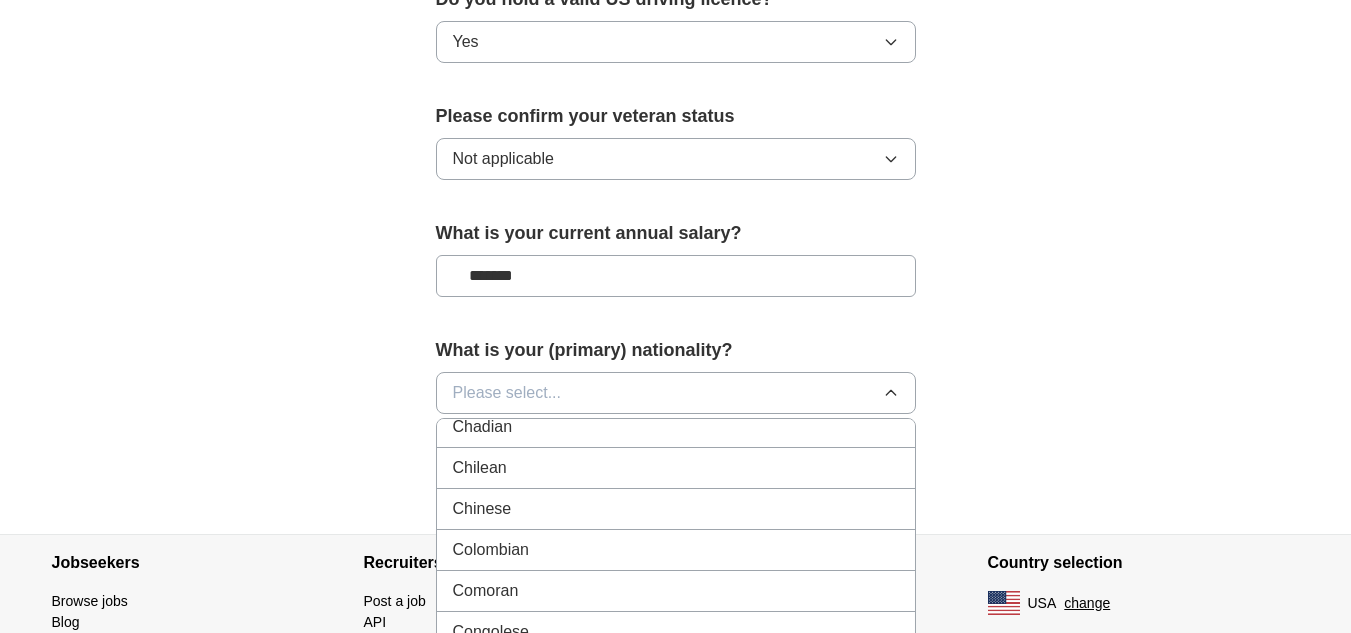 scroll, scrollTop: 1507, scrollLeft: 0, axis: vertical 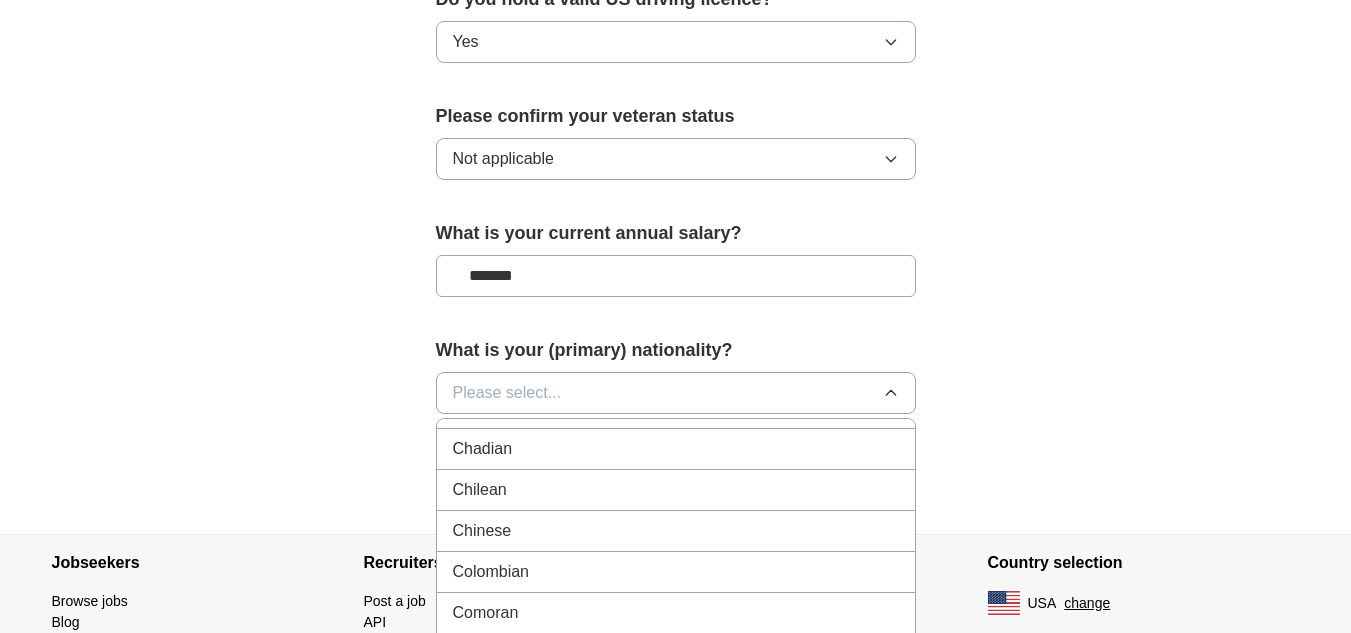 click on "Colombian" at bounding box center [676, 572] 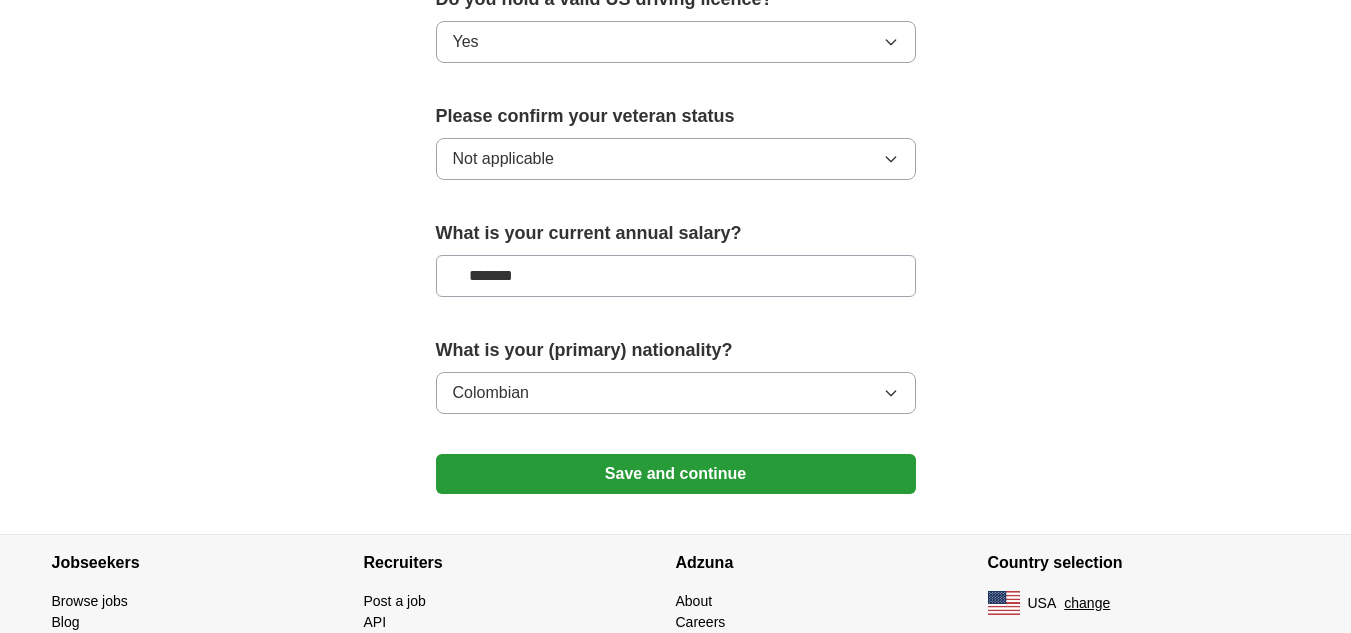 click on "Save and continue" at bounding box center [676, 474] 